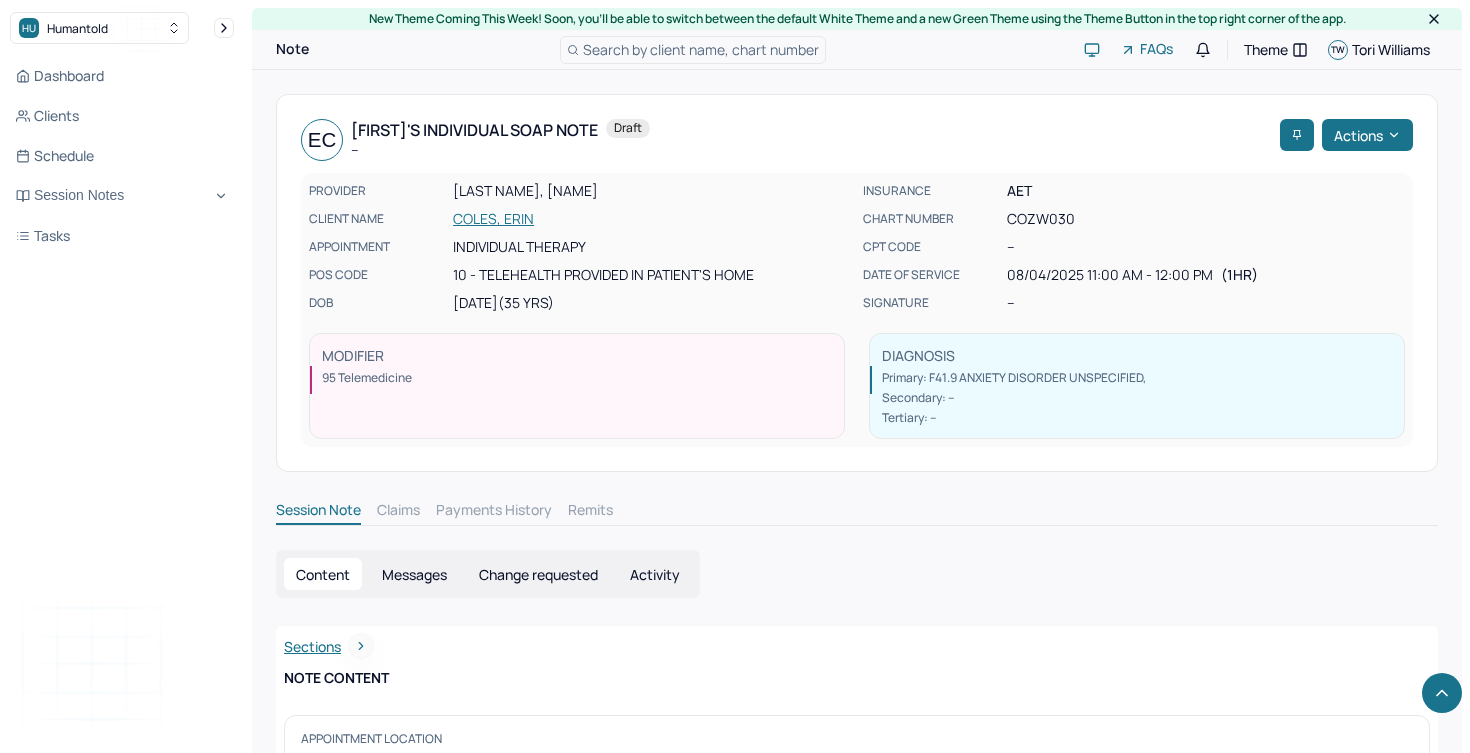 scroll, scrollTop: 2842, scrollLeft: 0, axis: vertical 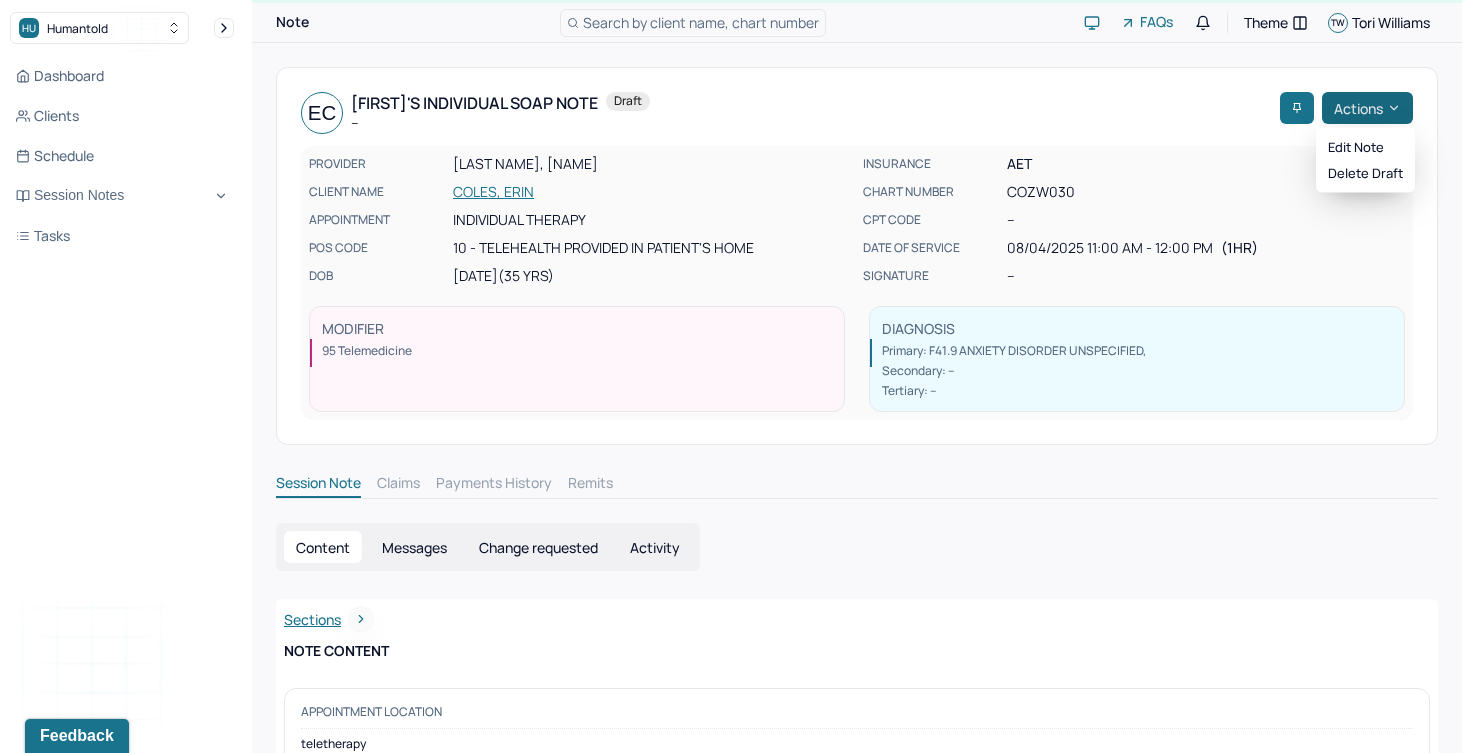 click on "Actions" at bounding box center [1367, 108] 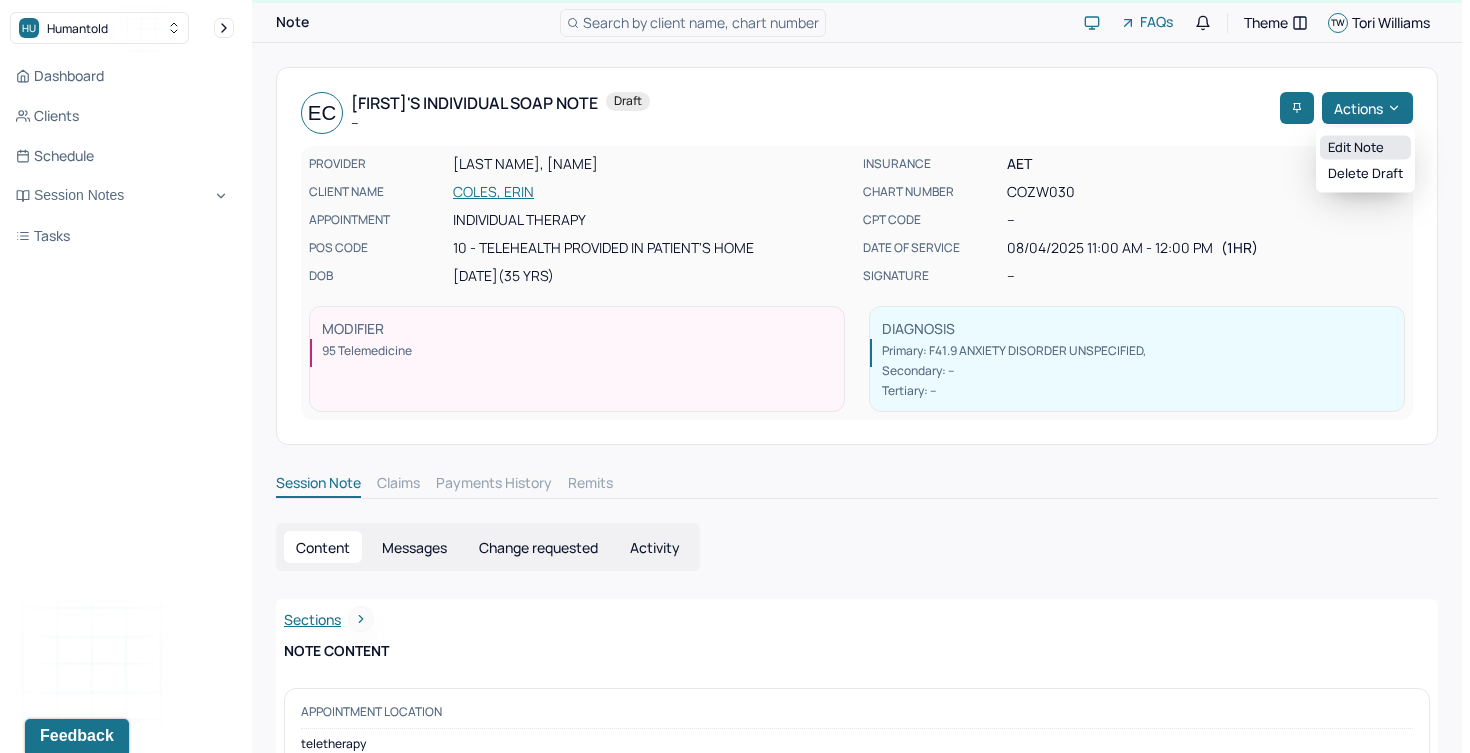 click on "Edit note" at bounding box center (1365, 148) 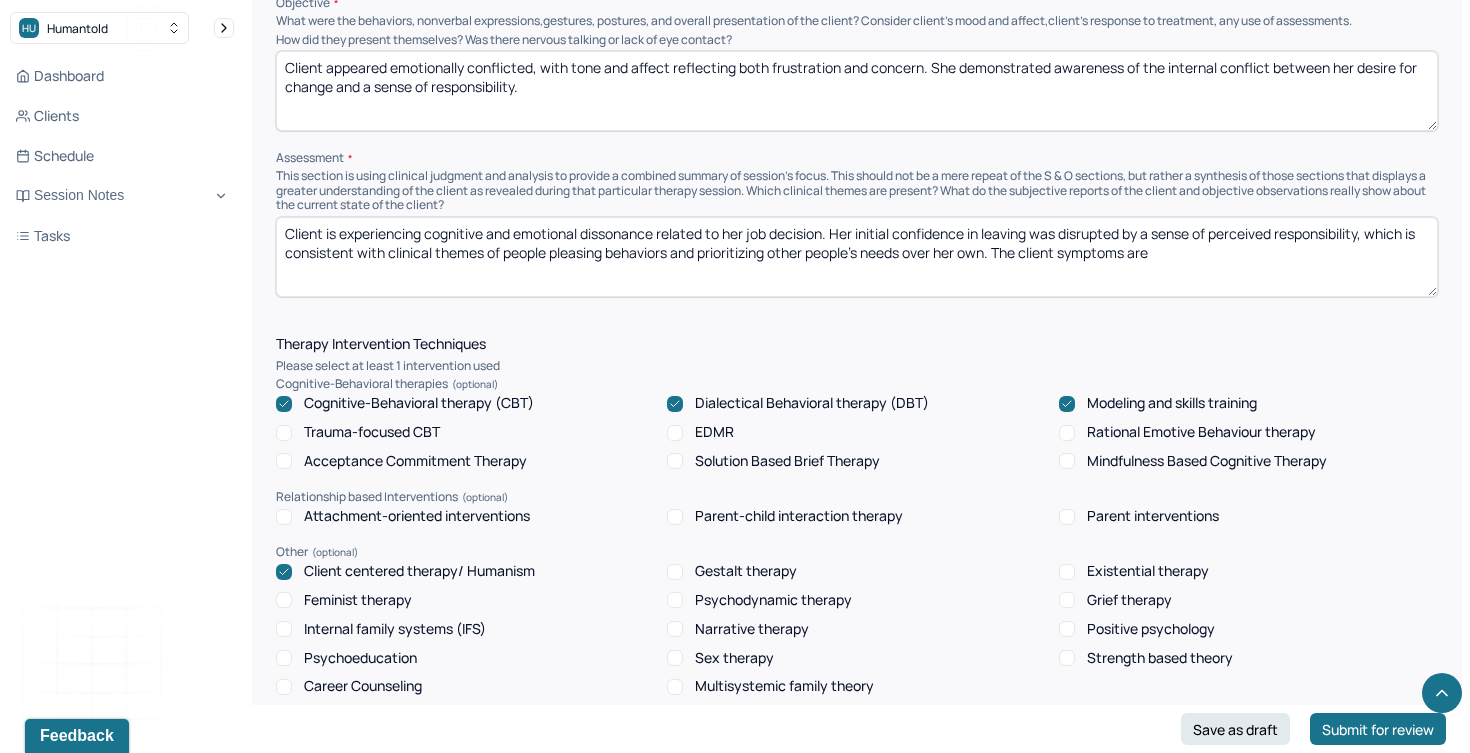 scroll, scrollTop: 1428, scrollLeft: 0, axis: vertical 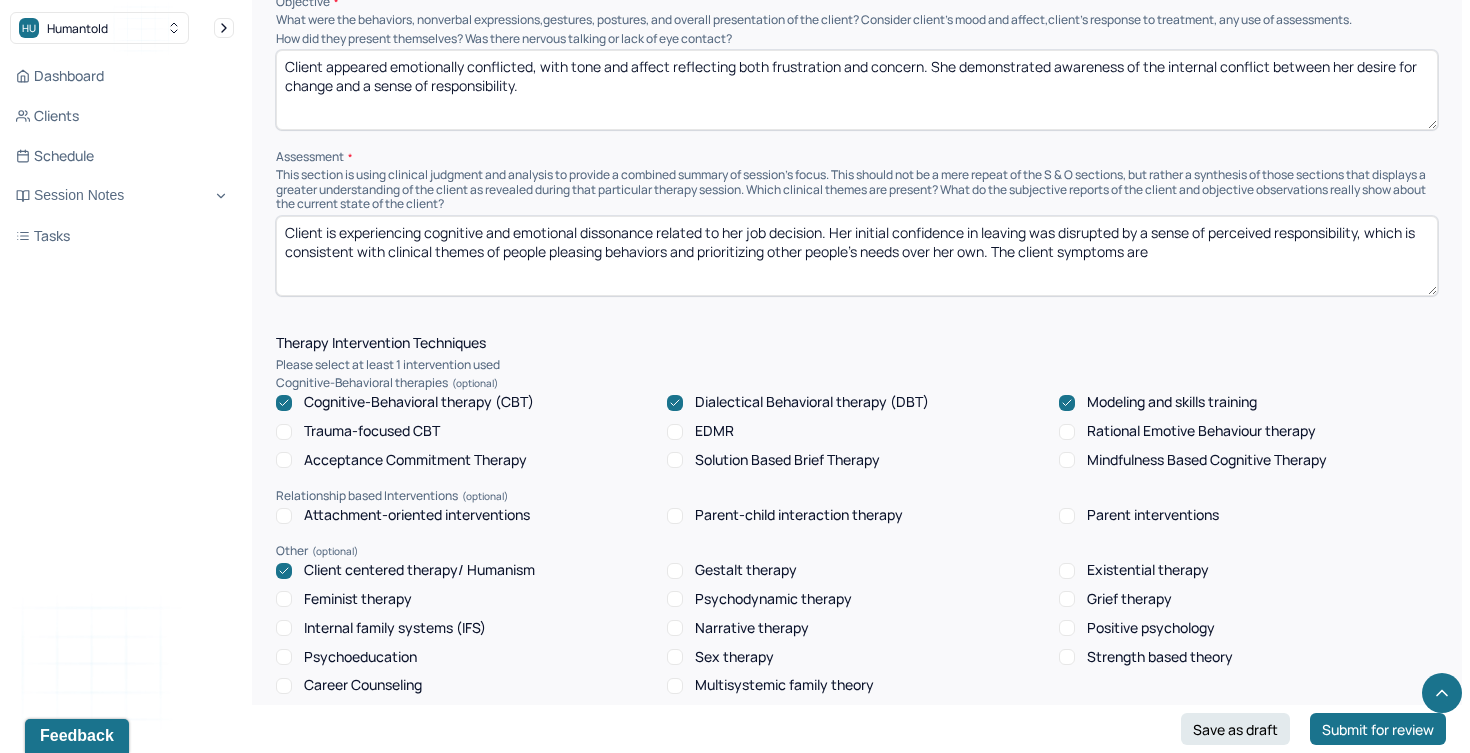 drag, startPoint x: 1165, startPoint y: 253, endPoint x: 1009, endPoint y: 245, distance: 156.20499 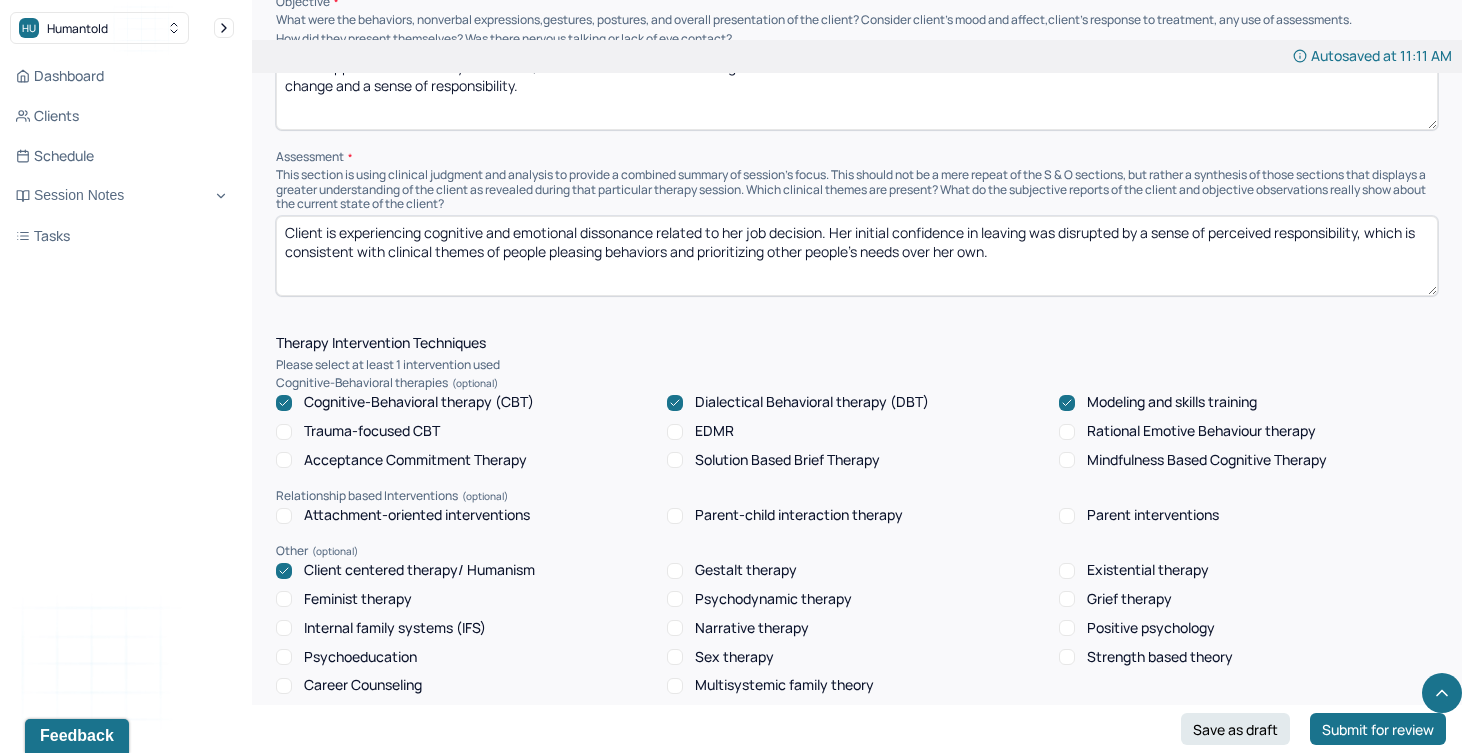 type on "Client is experiencing cognitive and emotional dissonance related to her job decision. Her initial confidence in leaving was disrupted by a sense of perceived responsibility, which is consistent with clinical themes of people pleasing behaviors and prioritizing other people’s needs over her own." 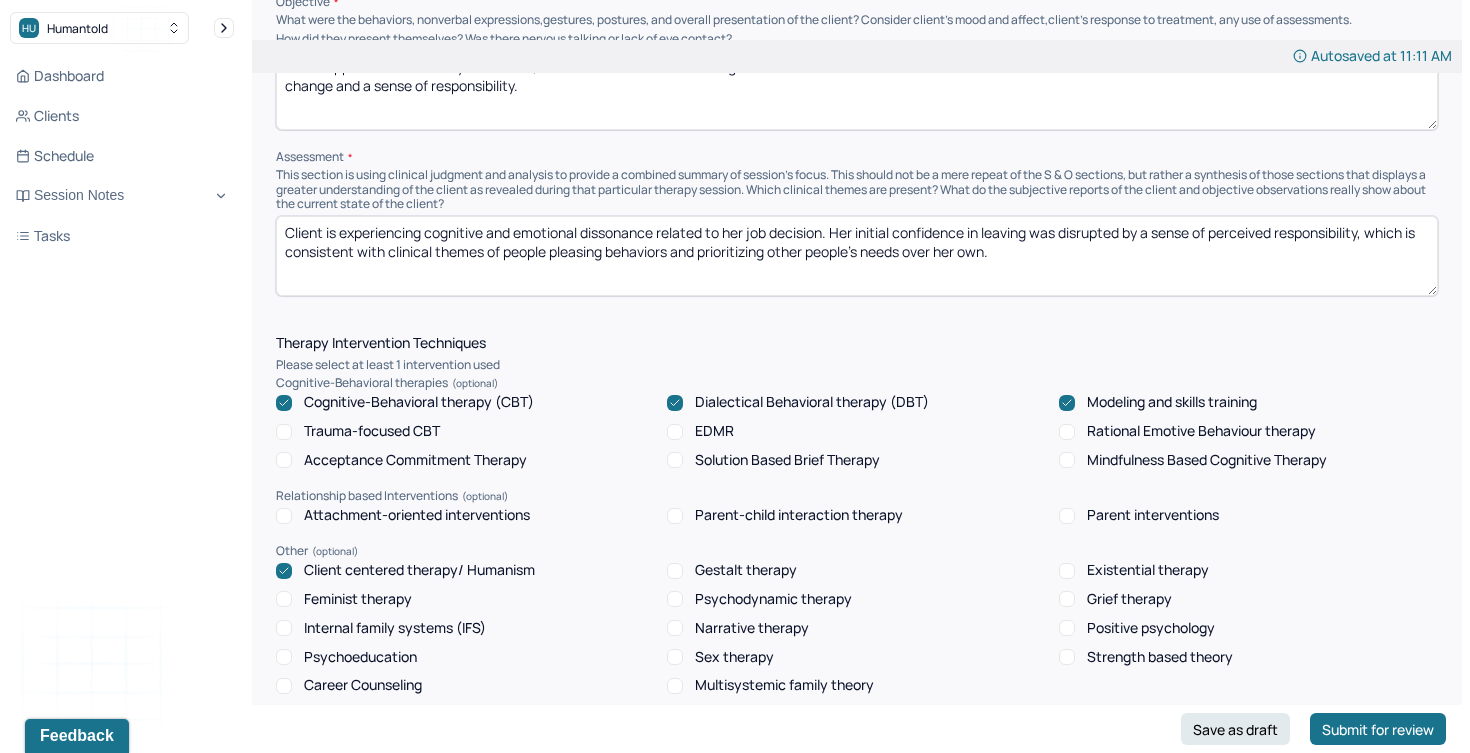 click on "Client is experiencing cognitive and emotional dissonance related to her job decision. Her initial confidence in leaving was disrupted by a sense of perceived responsibility, which is consistent with clinical themes of people pleasing behaviors and prioritizing other people’s needs over her own." at bounding box center [857, 256] 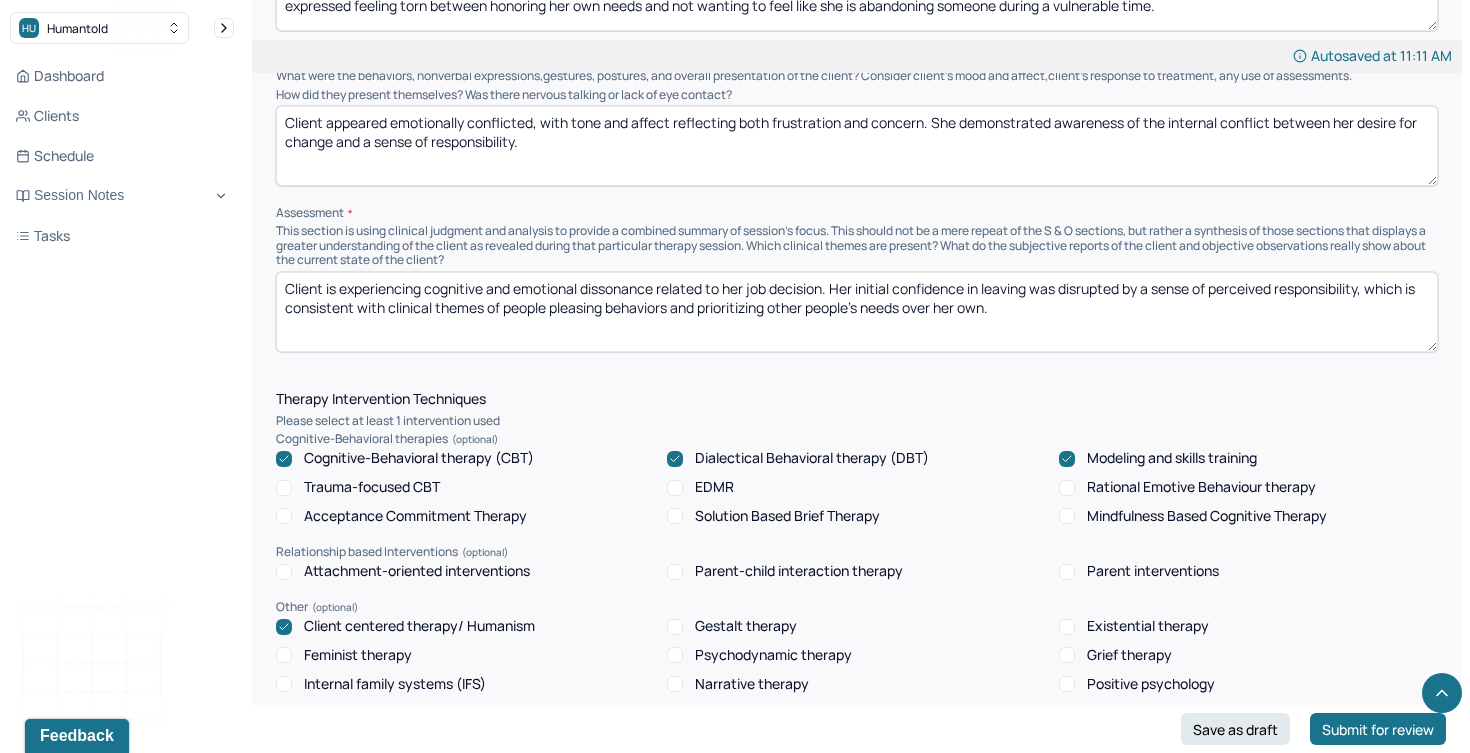 scroll, scrollTop: 1376, scrollLeft: 0, axis: vertical 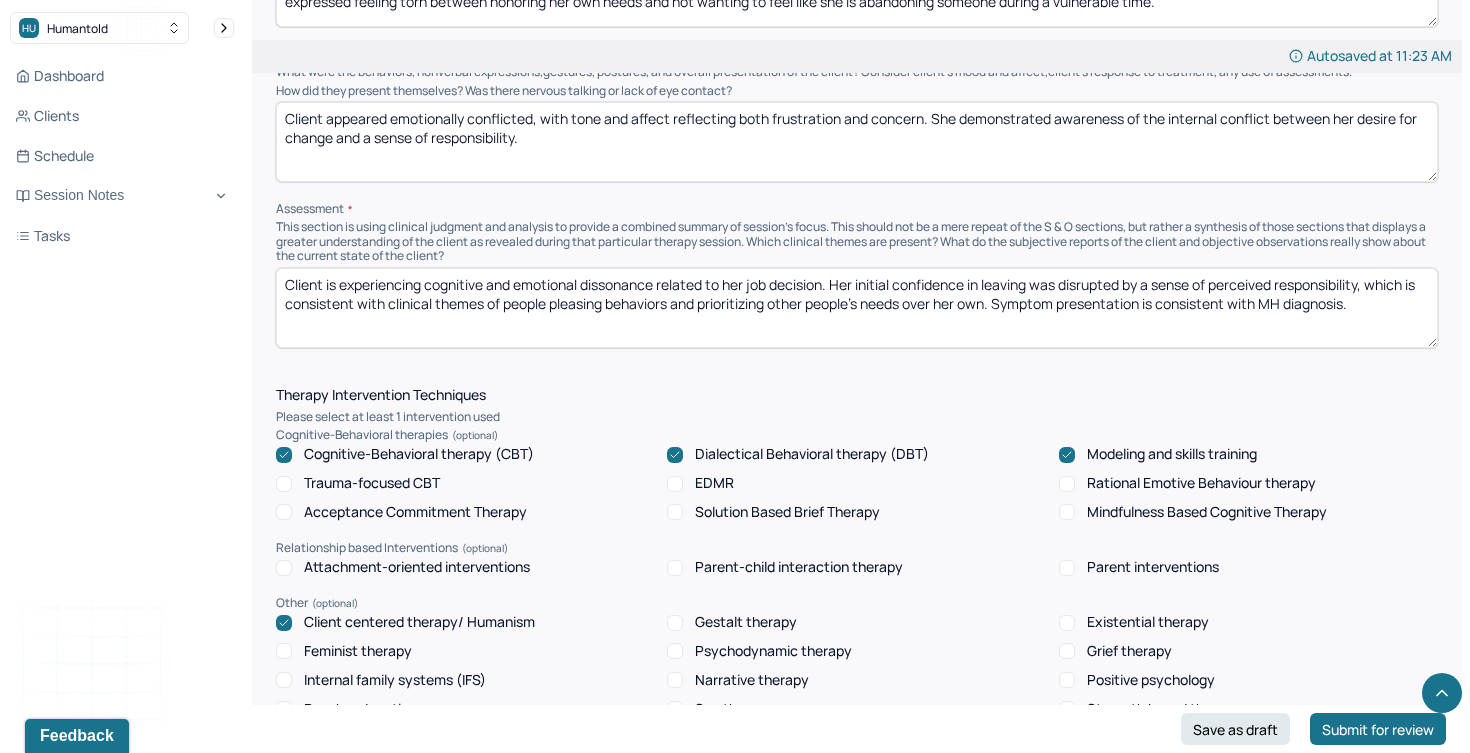 click on "Client is experiencing cognitive and emotional dissonance related to her job decision. Her initial confidence in leaving was disrupted by a sense of perceived responsibility, which is consistent with clinical themes of people pleasing behaviors and prioritizing other people’s needs over her own. Symptom presentation is consistent with MH diagnosis." at bounding box center (857, 308) 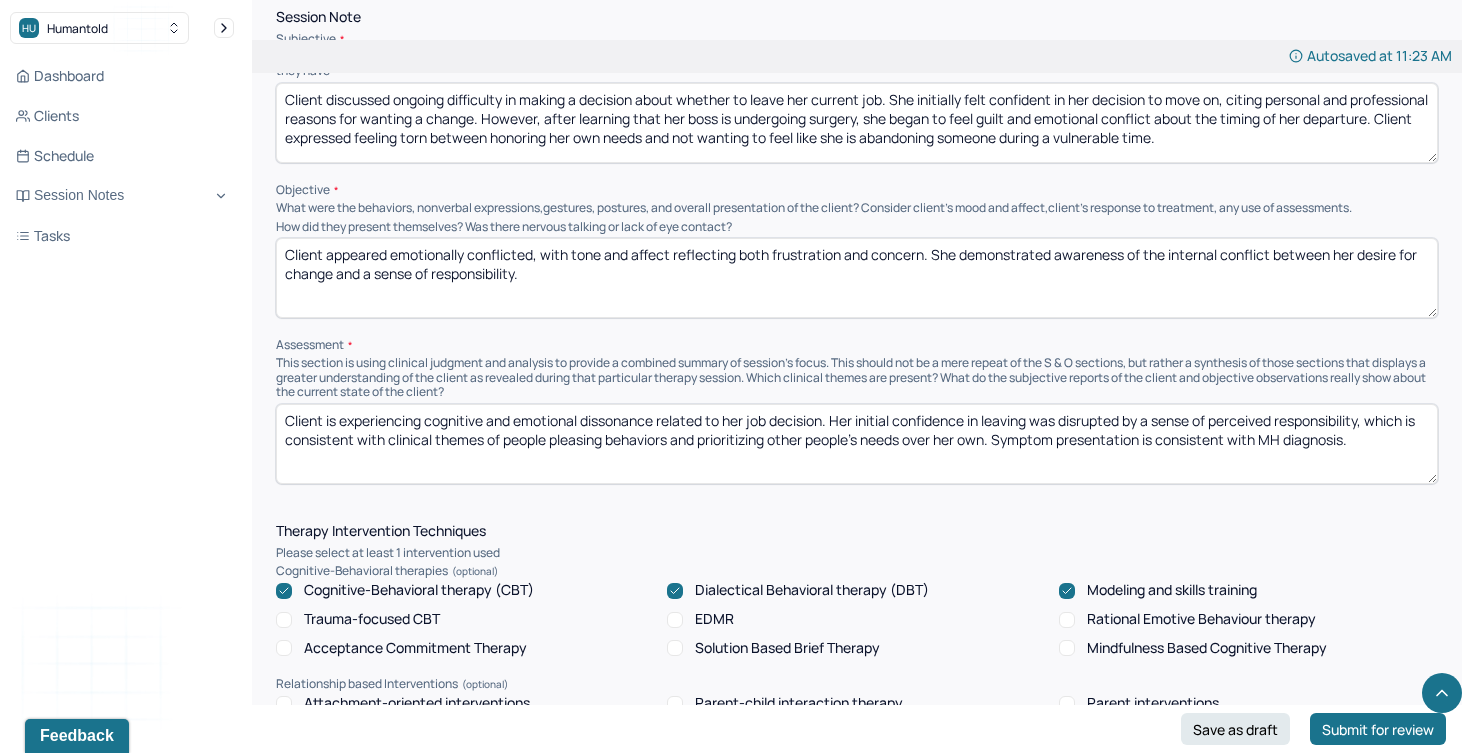 scroll, scrollTop: 1250, scrollLeft: 0, axis: vertical 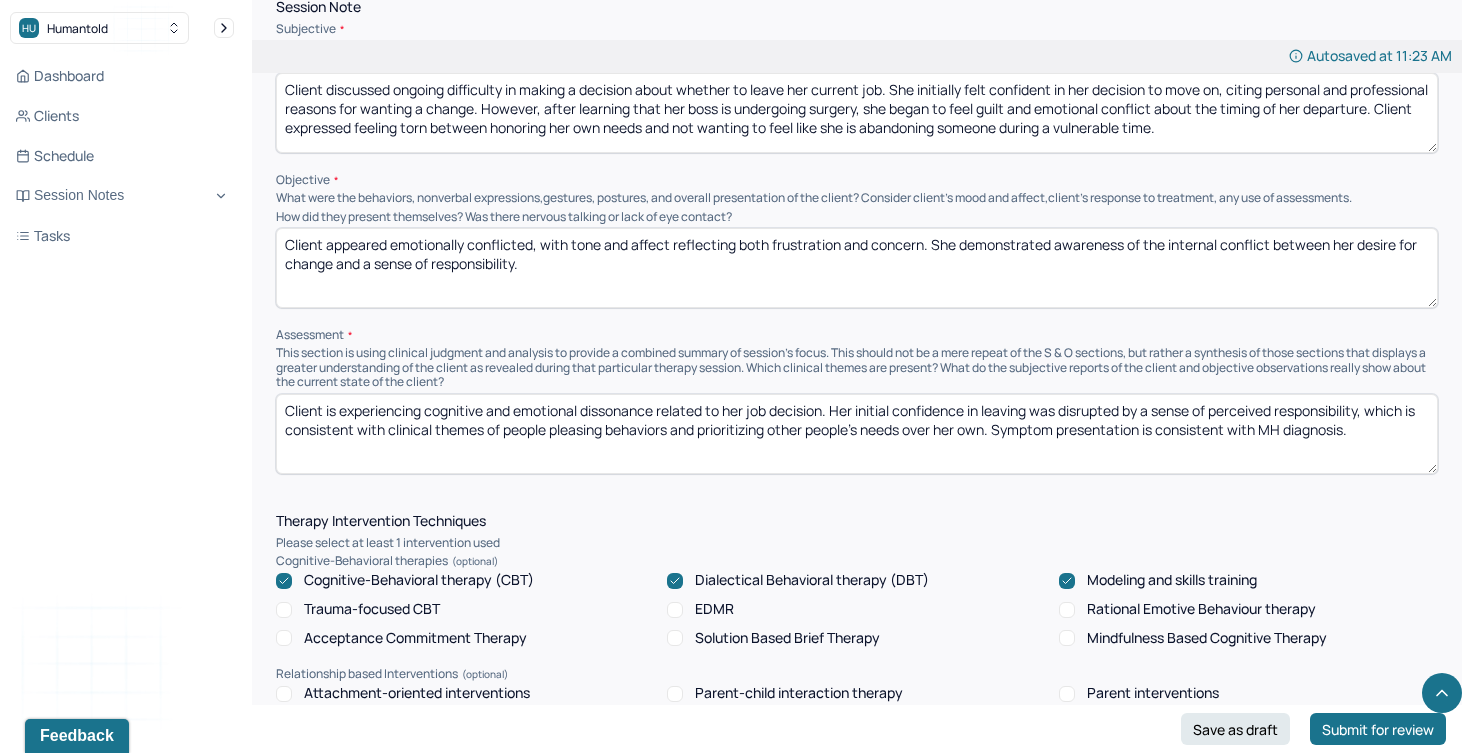 drag, startPoint x: 1363, startPoint y: 425, endPoint x: 1000, endPoint y: 422, distance: 363.0124 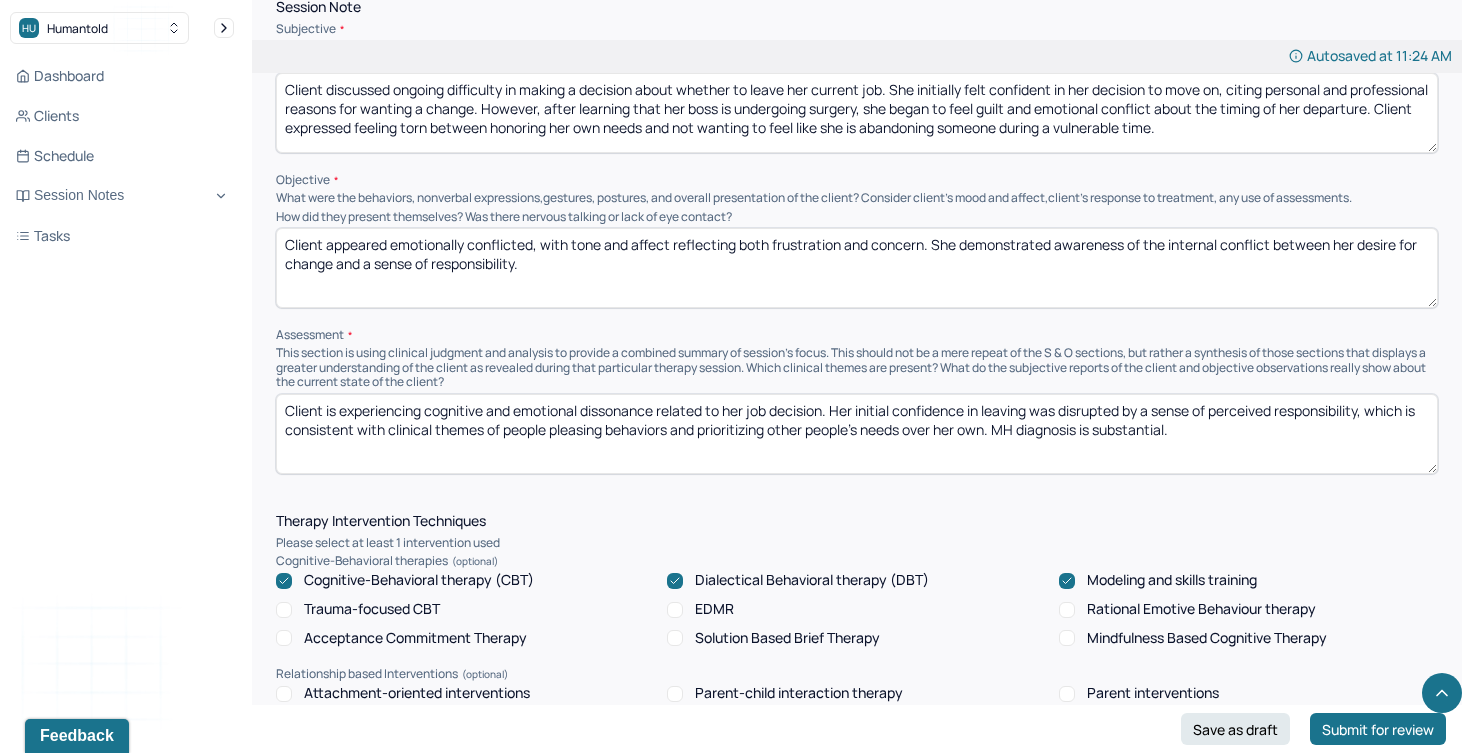 click on "Client is experiencing cognitive and emotional dissonance related to her job decision. Her initial confidence in leaving was disrupted by a sense of perceived responsibility, which is consistent with clinical themes of people pleasing behaviors and prioritizing other people’s needs over her own. MH diganosis is substantial." at bounding box center (857, 434) 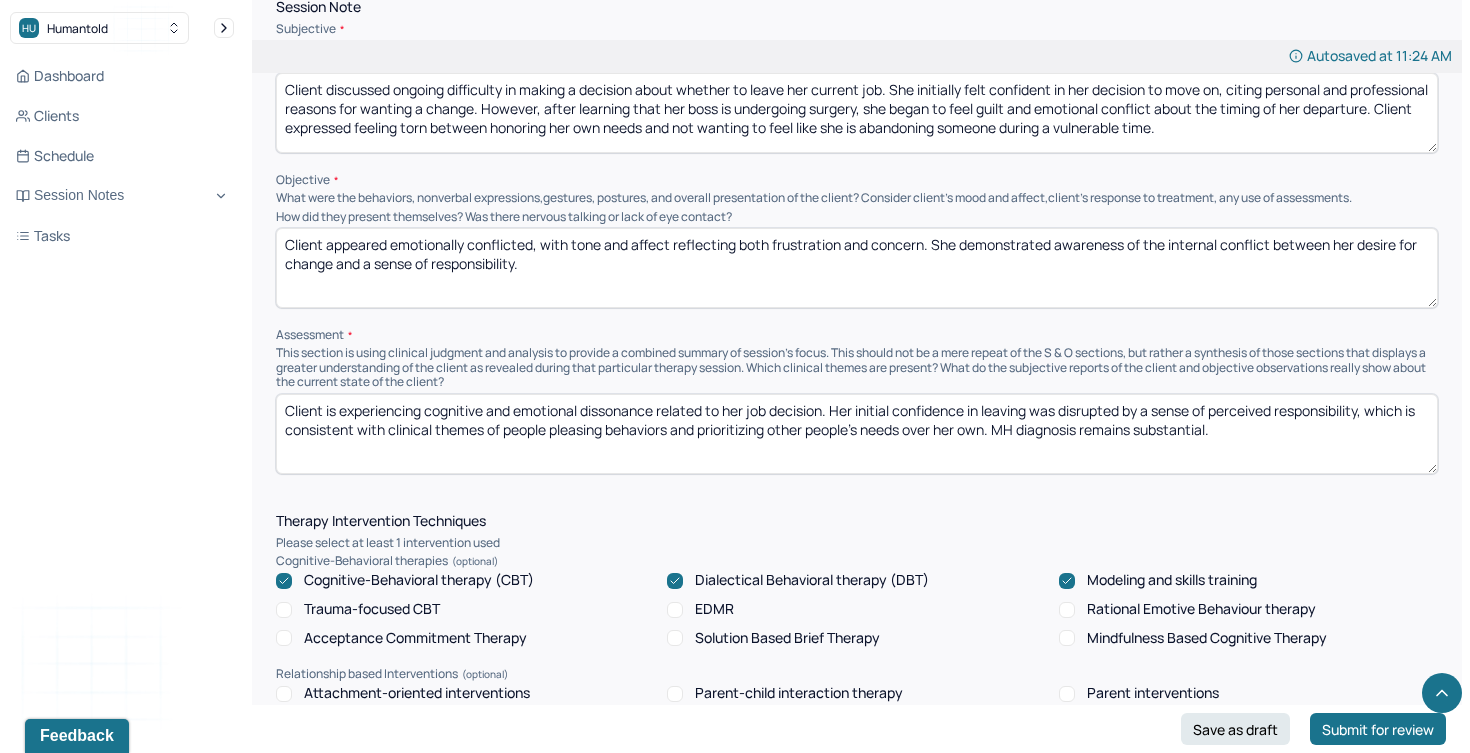 click on "Client is experiencing cognitive and emotional dissonance related to her job decision. Her initial confidence in leaving was disrupted by a sense of perceived responsibility, which is consistent with clinical themes of people pleasing behaviors and prioritizing other people’s needs over her own. MH diagnosis is substantial." at bounding box center [857, 434] 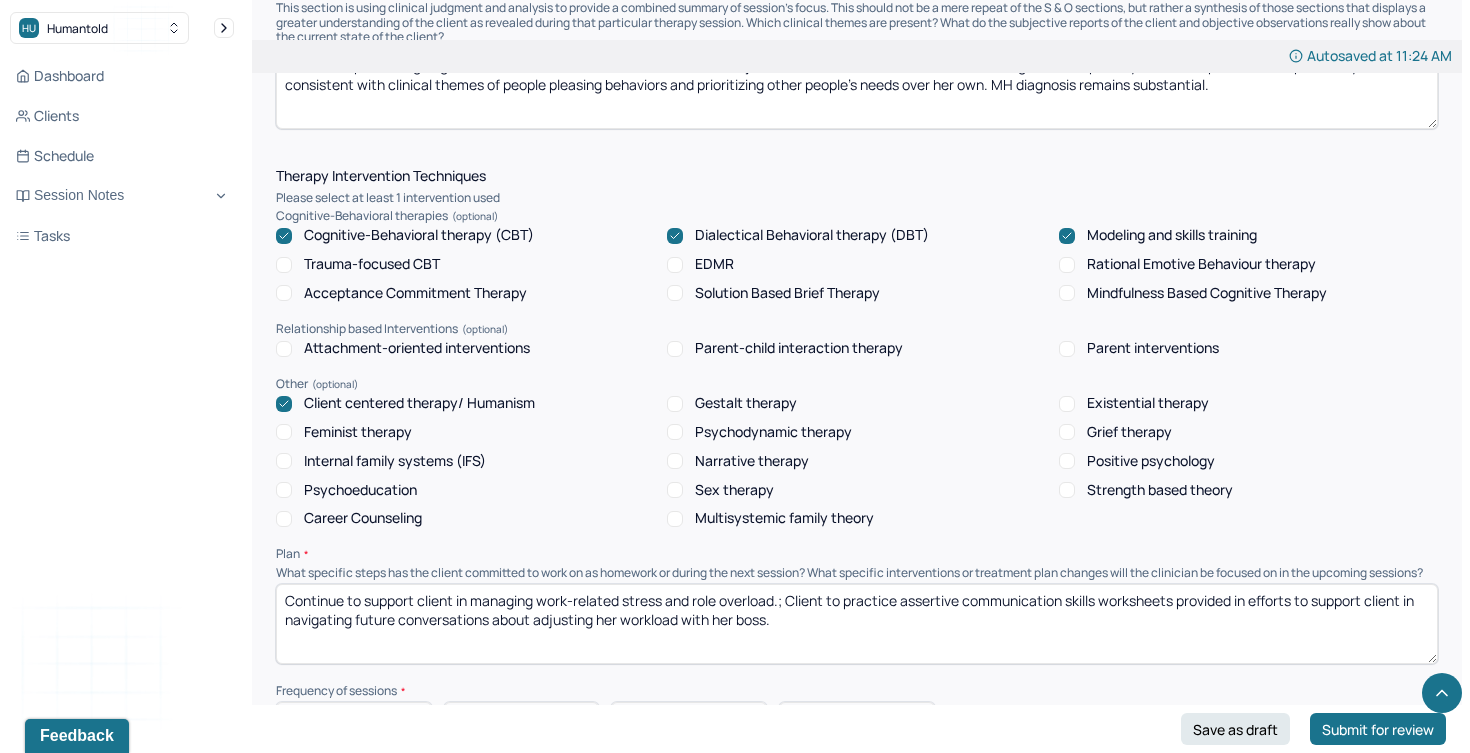 scroll, scrollTop: 1598, scrollLeft: 0, axis: vertical 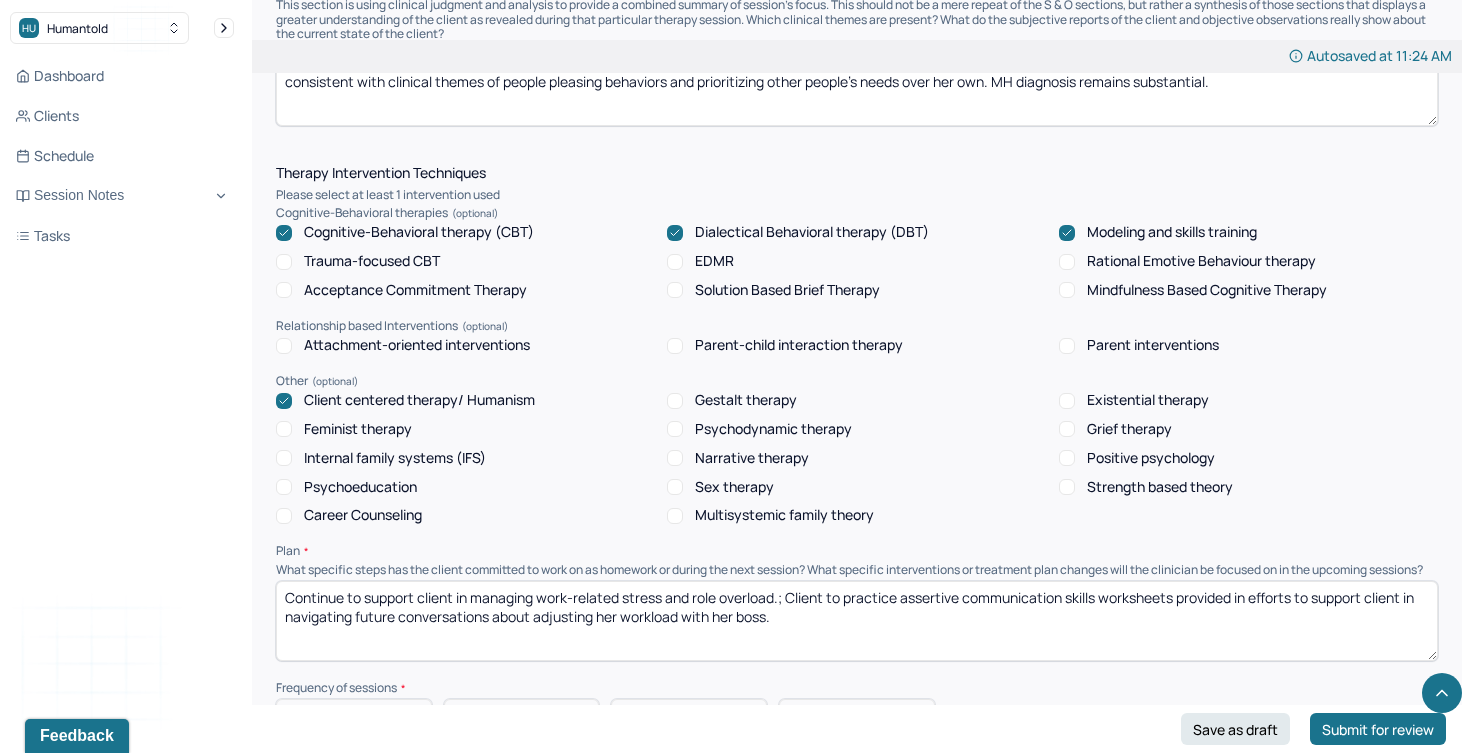 type on "Client is experiencing cognitive and emotional dissonance related to her job decision. Her initial confidence in leaving was disrupted by a sense of perceived responsibility, which is consistent with clinical themes of people pleasing behaviors and prioritizing other people’s needs over her own. MH diagnosis remains substantial." 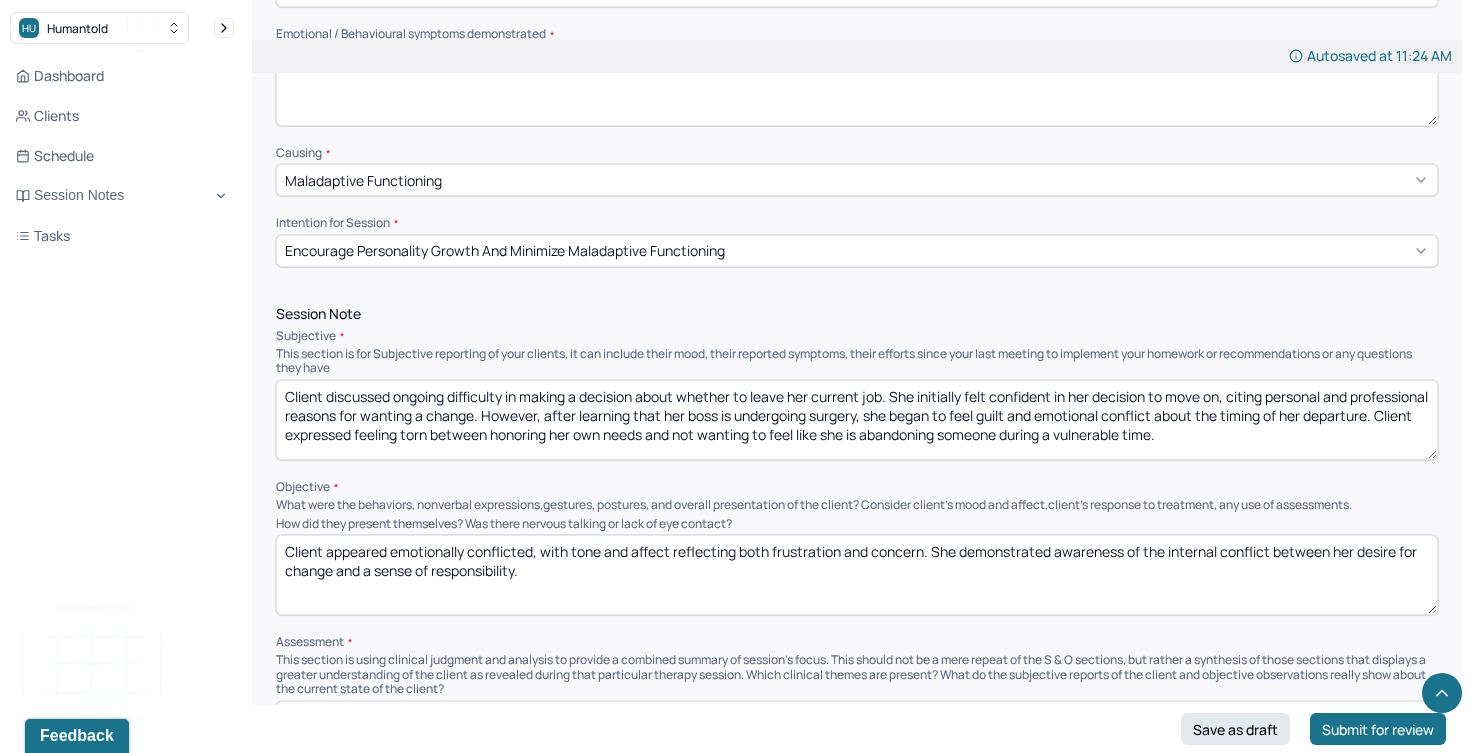 scroll, scrollTop: 927, scrollLeft: 0, axis: vertical 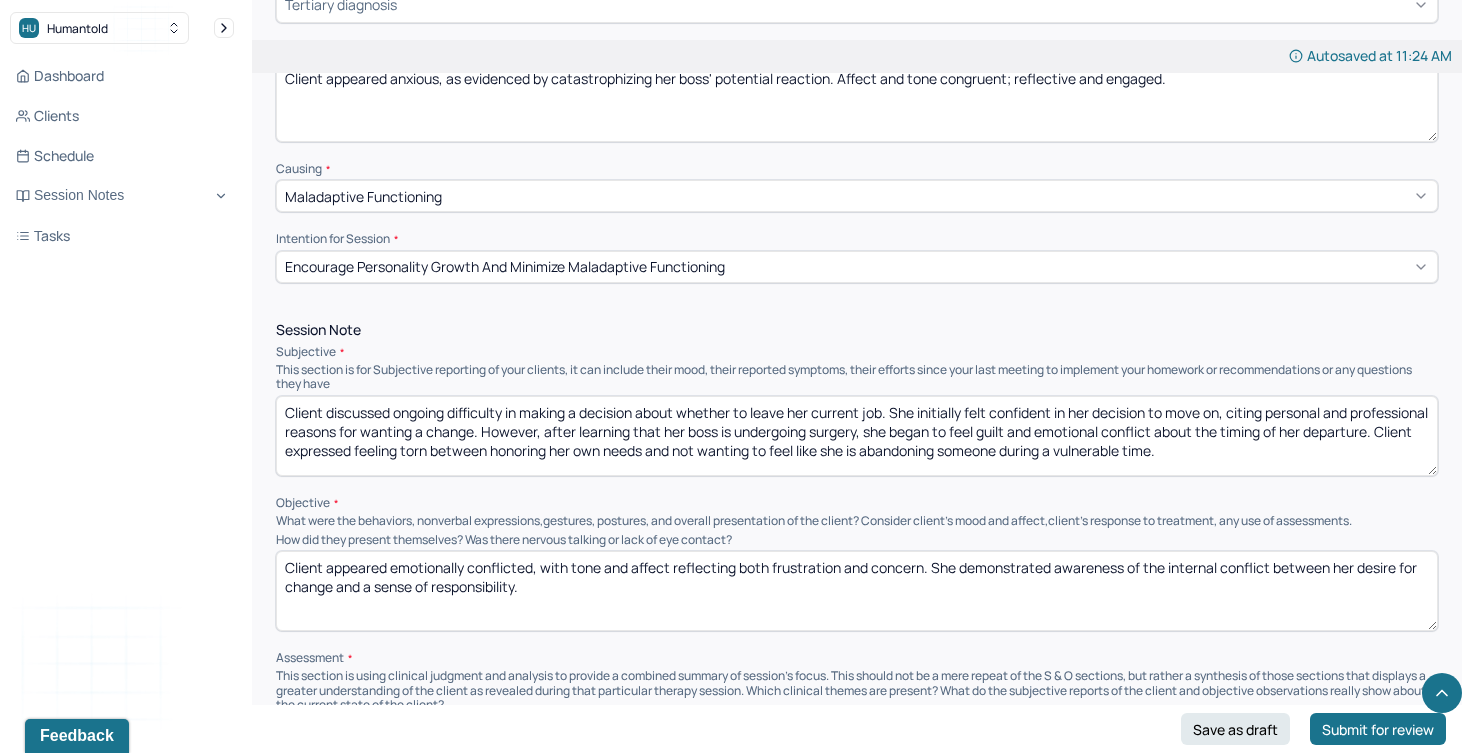 drag, startPoint x: 1297, startPoint y: 456, endPoint x: 579, endPoint y: 311, distance: 732.49506 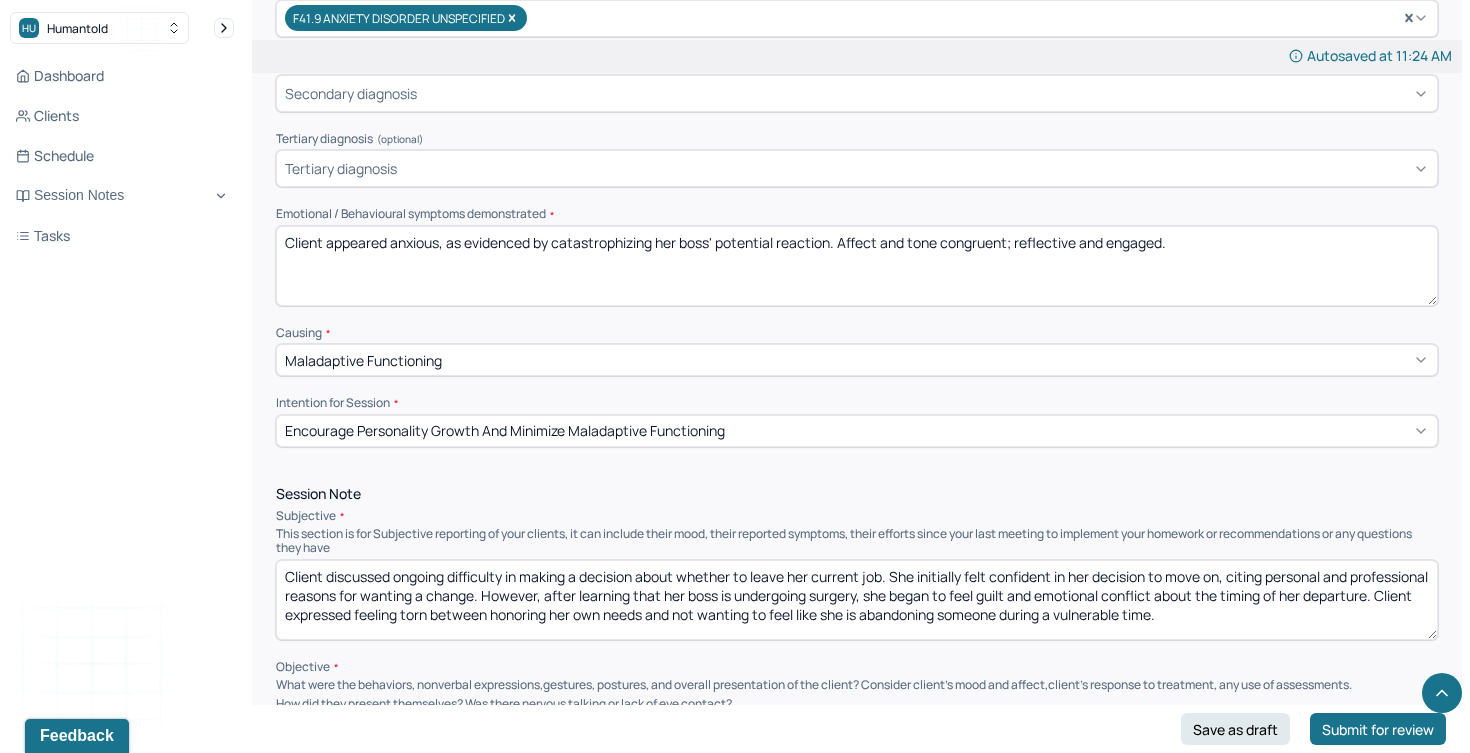 scroll, scrollTop: 750, scrollLeft: 0, axis: vertical 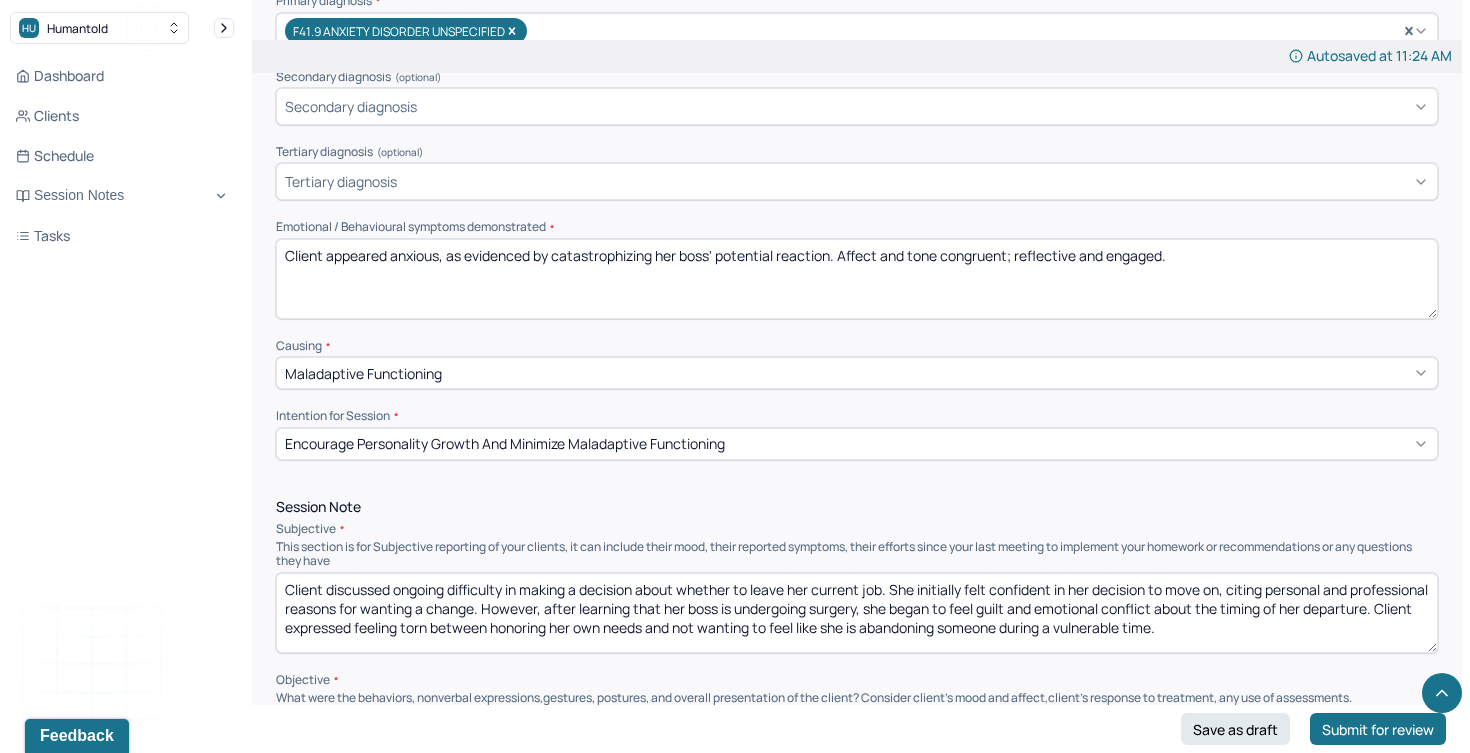 drag, startPoint x: 1211, startPoint y: 249, endPoint x: 368, endPoint y: 214, distance: 843.72626 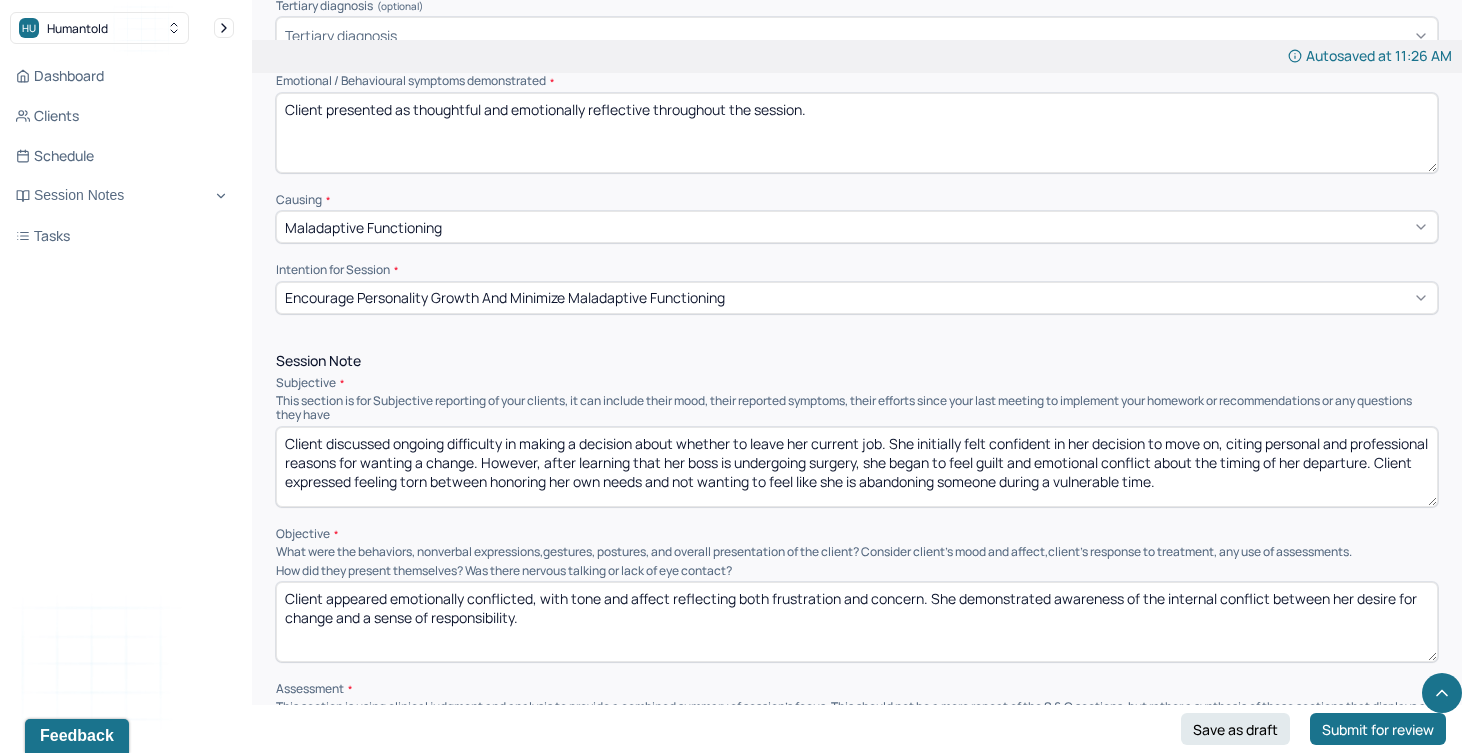 scroll, scrollTop: 941, scrollLeft: 0, axis: vertical 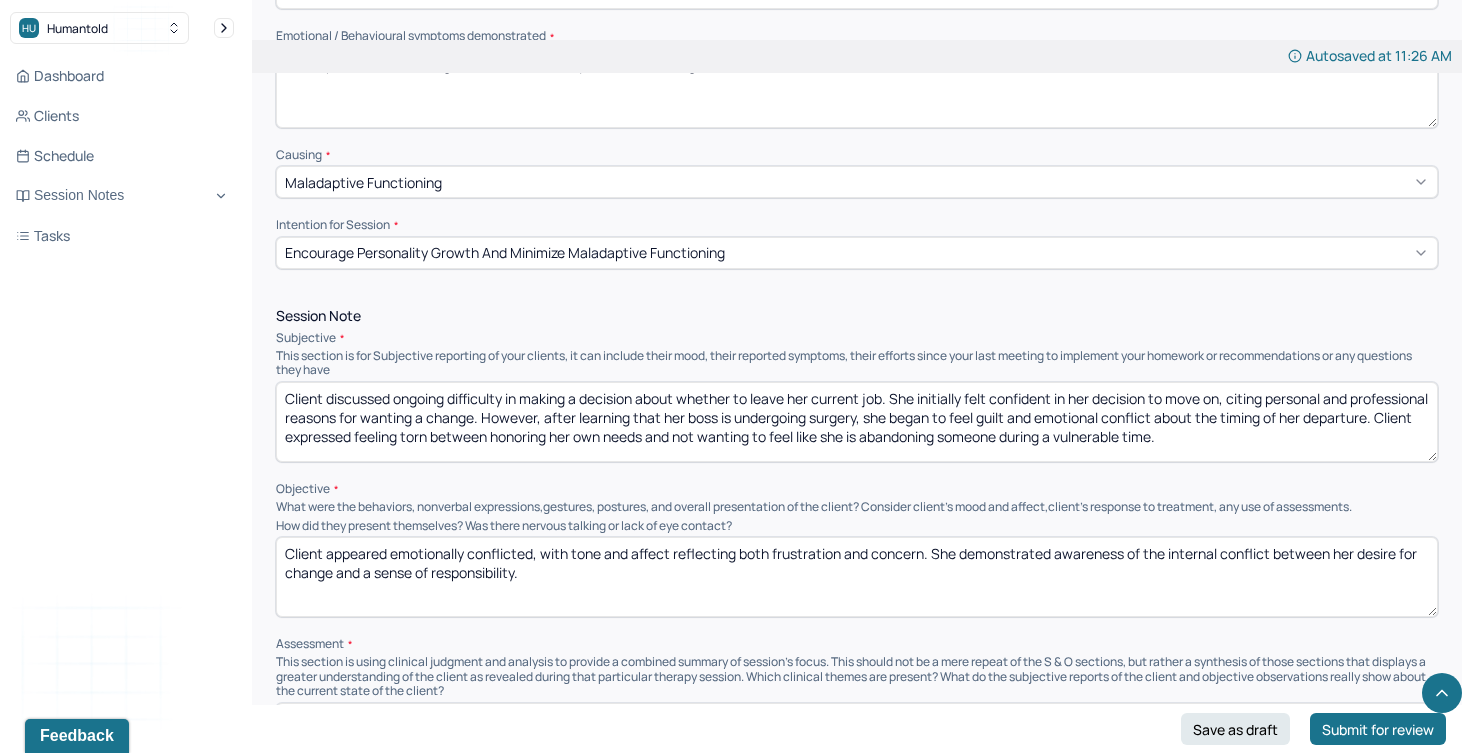 type on "Client presented as thoughtful and emotionally reflective throughout the session." 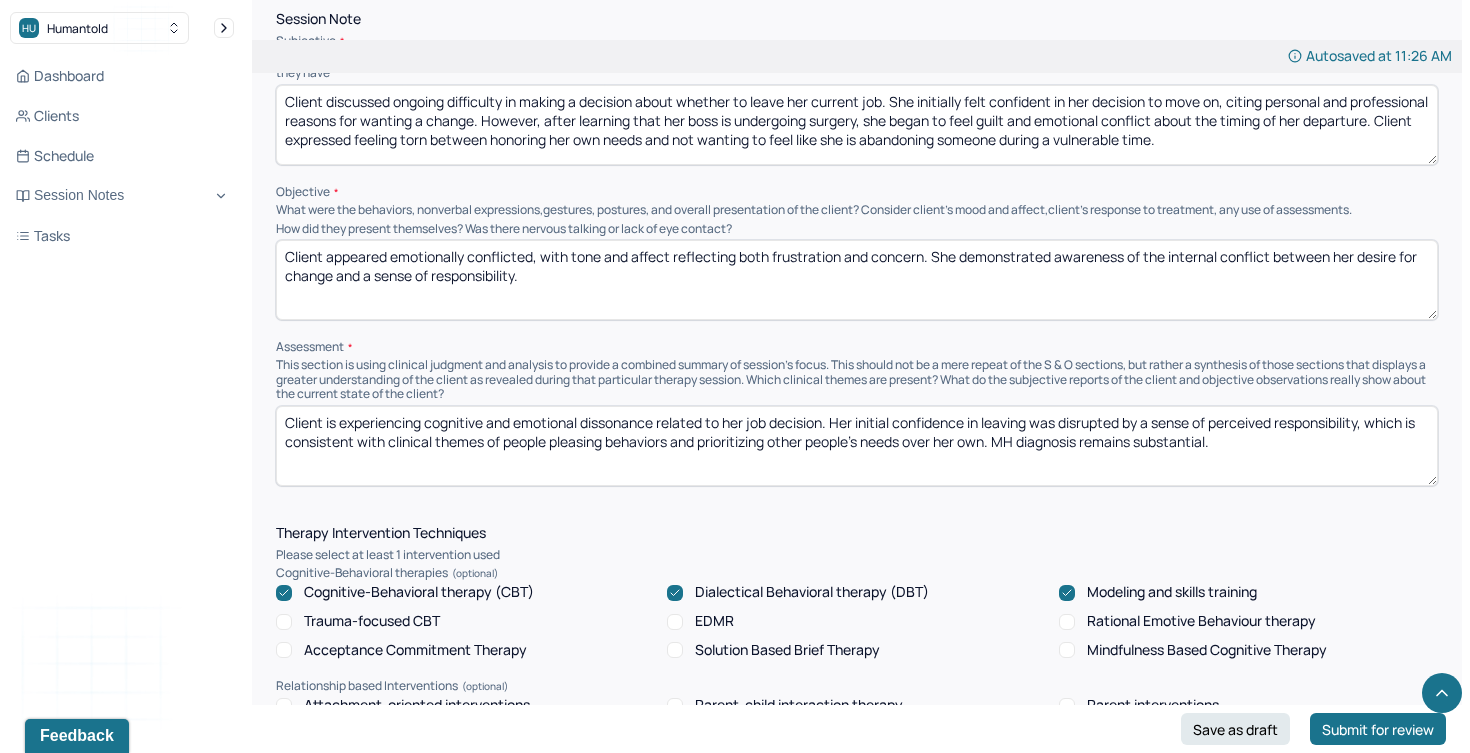 scroll, scrollTop: 1313, scrollLeft: 0, axis: vertical 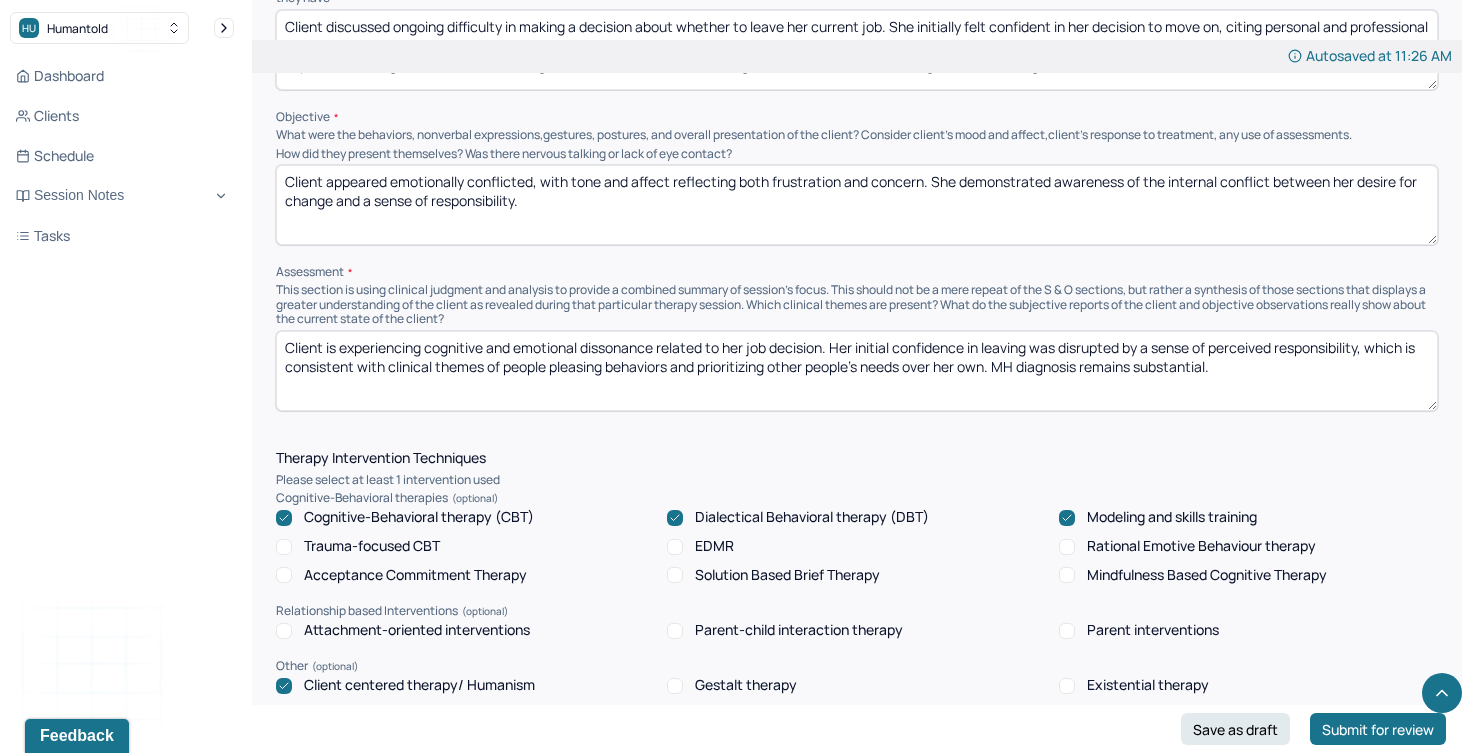 click on "Client is experiencing cognitive and emotional dissonance related to her job decision. Her initial confidence in leaving was disrupted by a sense of perceived responsibility, which is consistent with clinical themes of people pleasing behaviors and prioritizing other people’s needs over her own. MH diagnosis remains substantial." at bounding box center [857, 371] 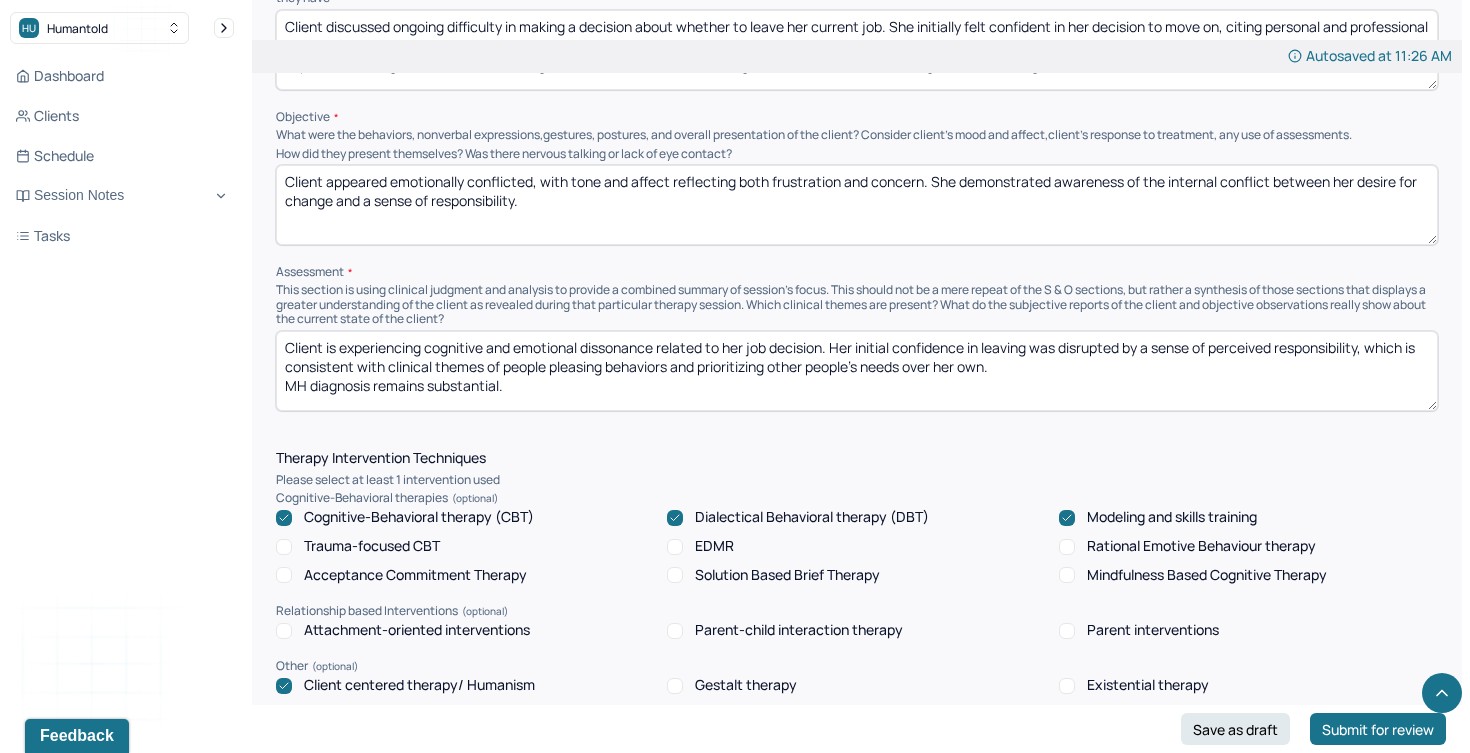 click on "Client is experiencing cognitive and emotional dissonance related to her job decision. Her initial confidence in leaving was disrupted by a sense of perceived responsibility, which is consistent with clinical themes of people pleasing behaviors and prioritizing other people’s needs over her own. MH diagnosis remains substantial." at bounding box center (857, 371) 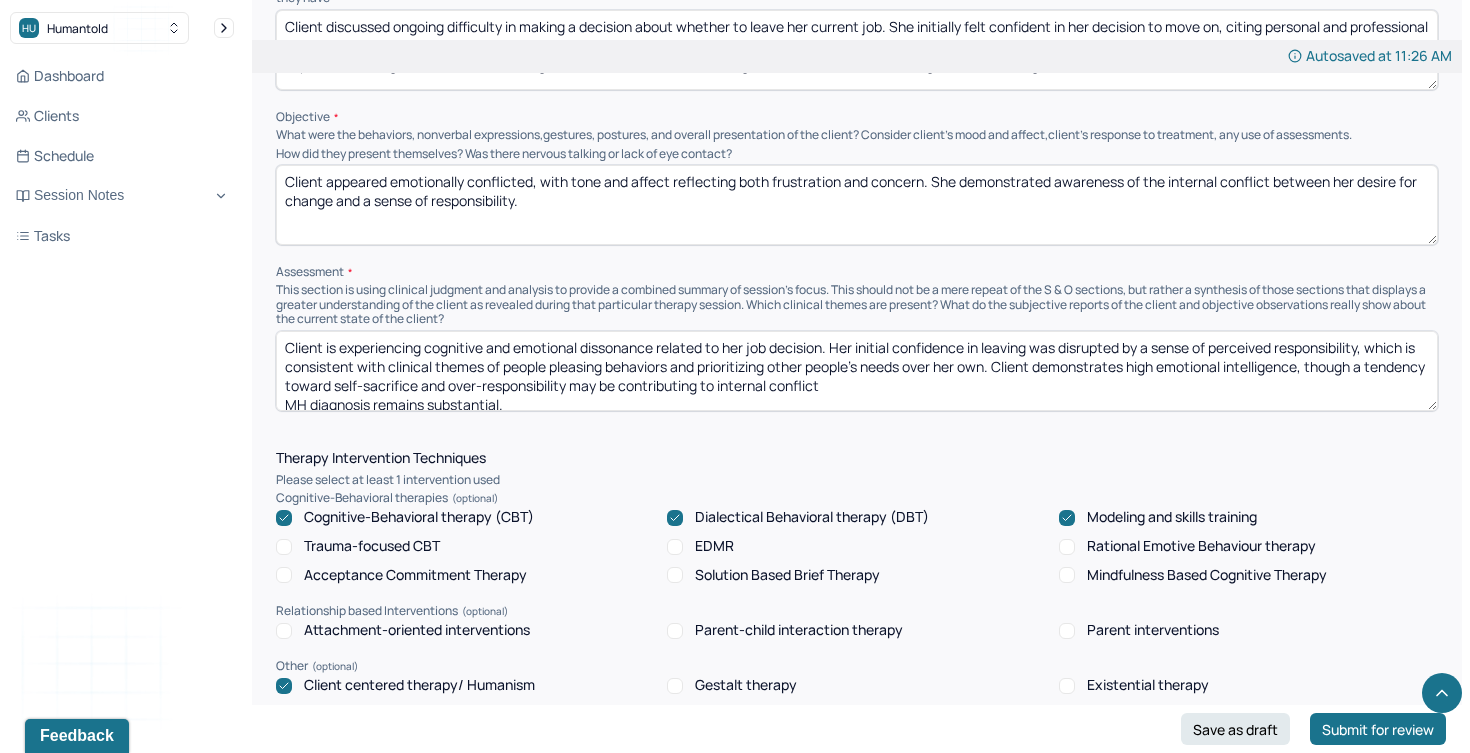drag, startPoint x: 939, startPoint y: 377, endPoint x: 996, endPoint y: 360, distance: 59.48109 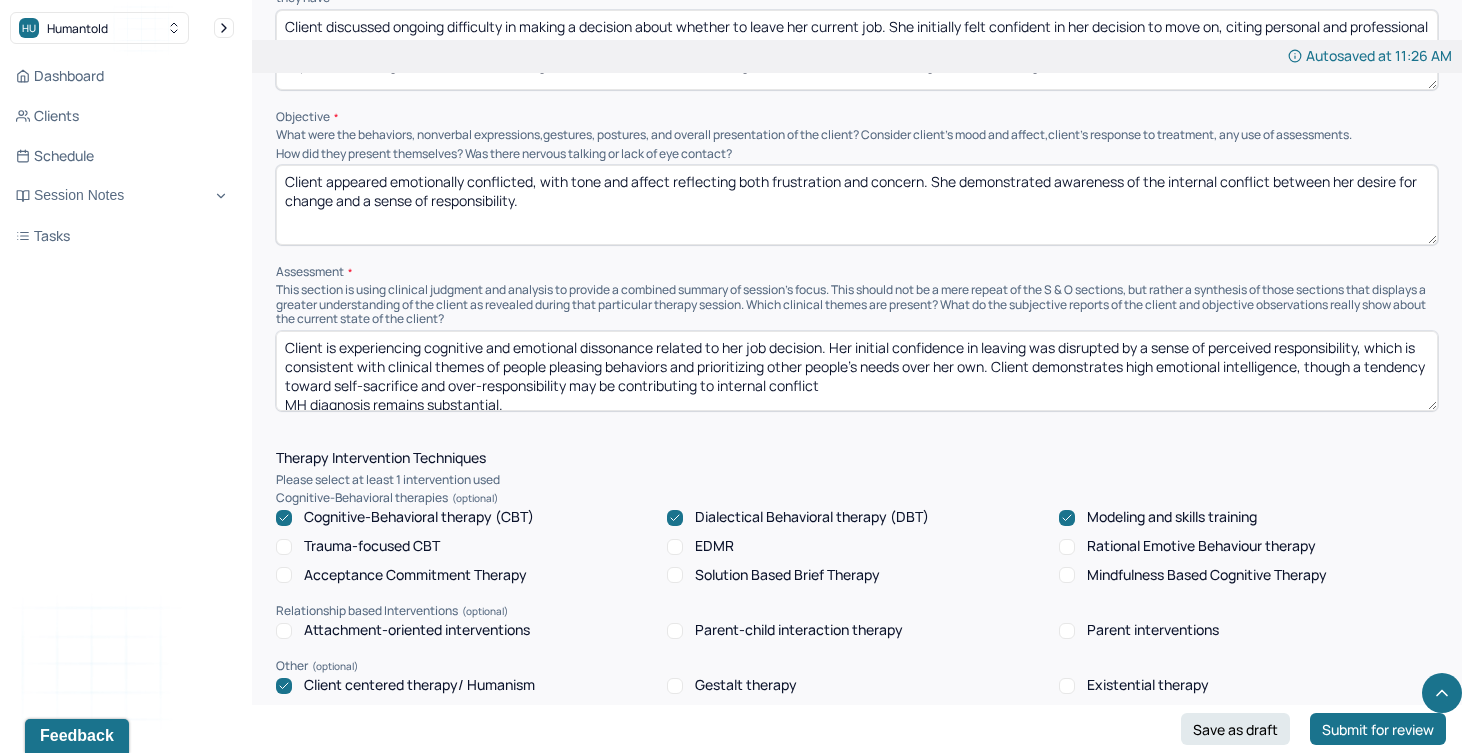 click on "Client is experiencing cognitive and emotional dissonance related to her job decision. Her initial confidence in leaving was disrupted by a sense of perceived responsibility, which is consistent with clinical themes of people pleasing behaviors and prioritizing other people’s needs over her own. Client demonstrates high emotional intelligence, though a tendency toward self-sacrifice and over-responsibility may be contributing to internal conflict
MH diagnosis remains substantial." at bounding box center (857, 371) 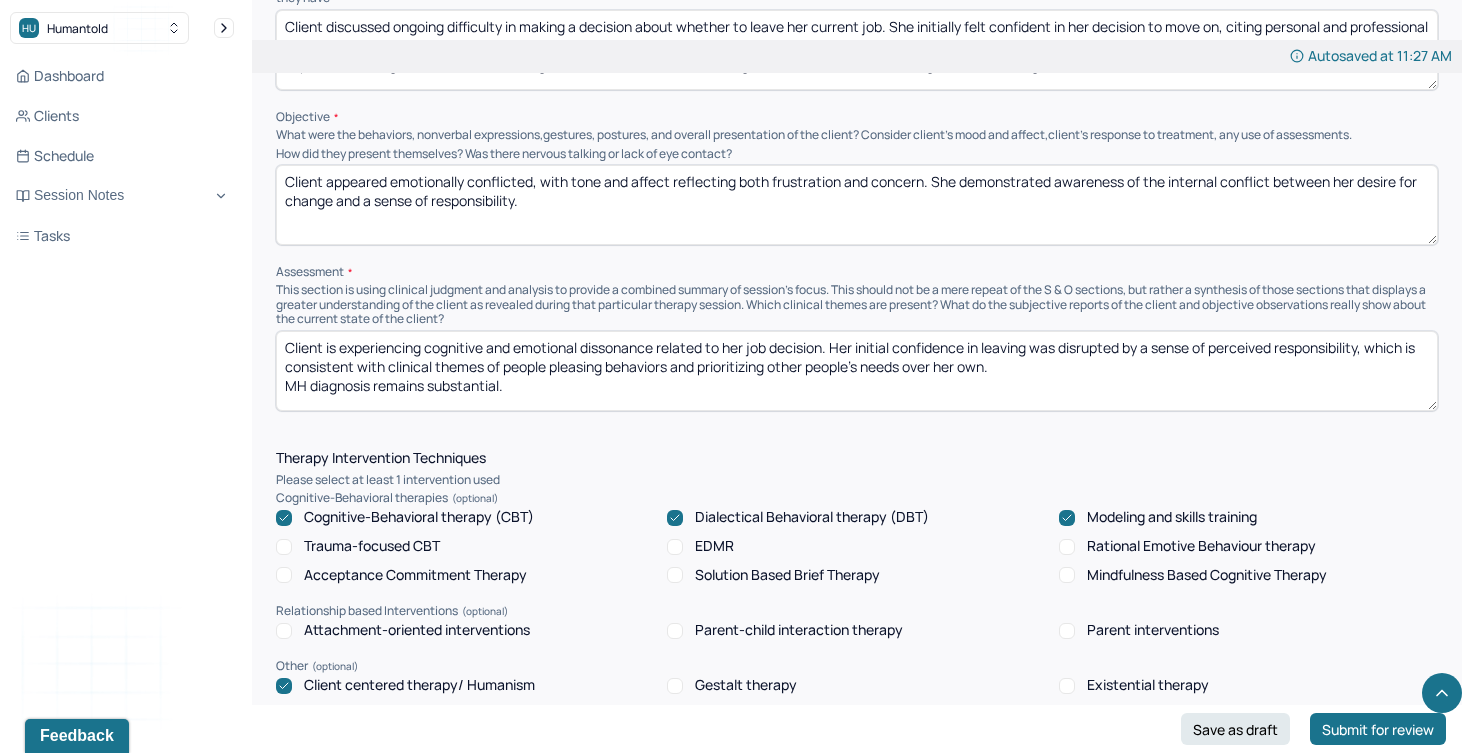 scroll, scrollTop: 7, scrollLeft: 0, axis: vertical 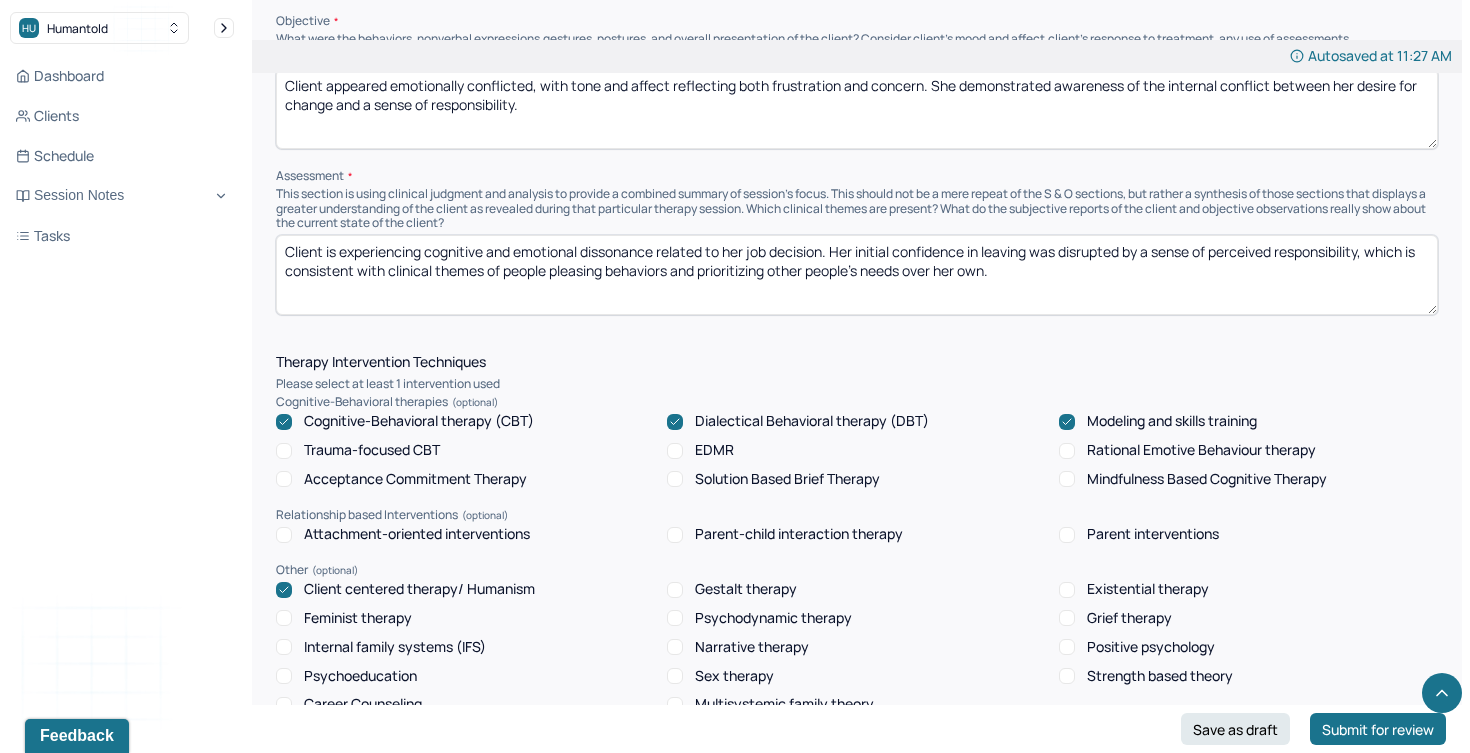 click on "Client is experiencing cognitive and emotional dissonance related to her job decision. Her initial confidence in leaving was disrupted by a sense of perceived responsibility, which is consistent with clinical themes of people pleasing behaviors and prioritizing other people’s needs over her own." at bounding box center [857, 275] 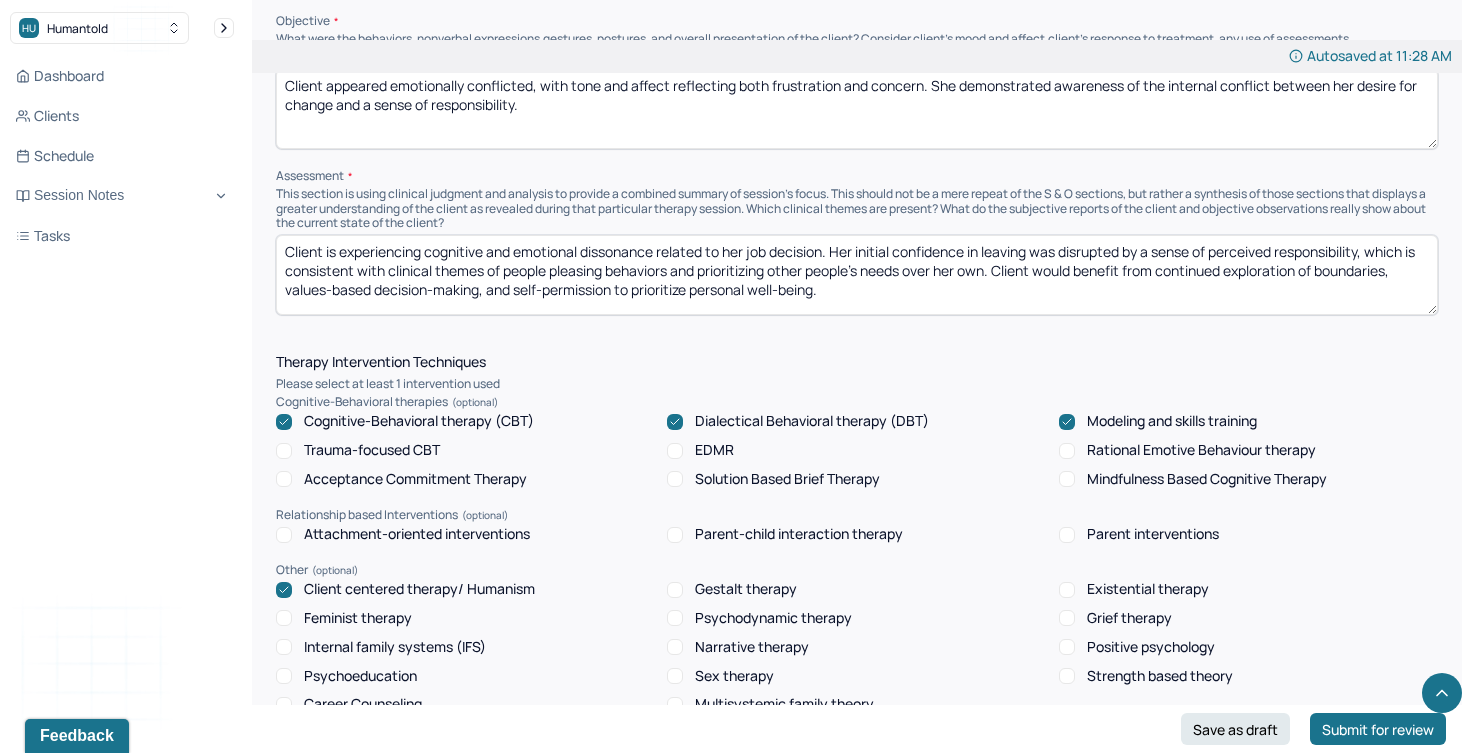 drag, startPoint x: 541, startPoint y: 275, endPoint x: 280, endPoint y: 281, distance: 261.06897 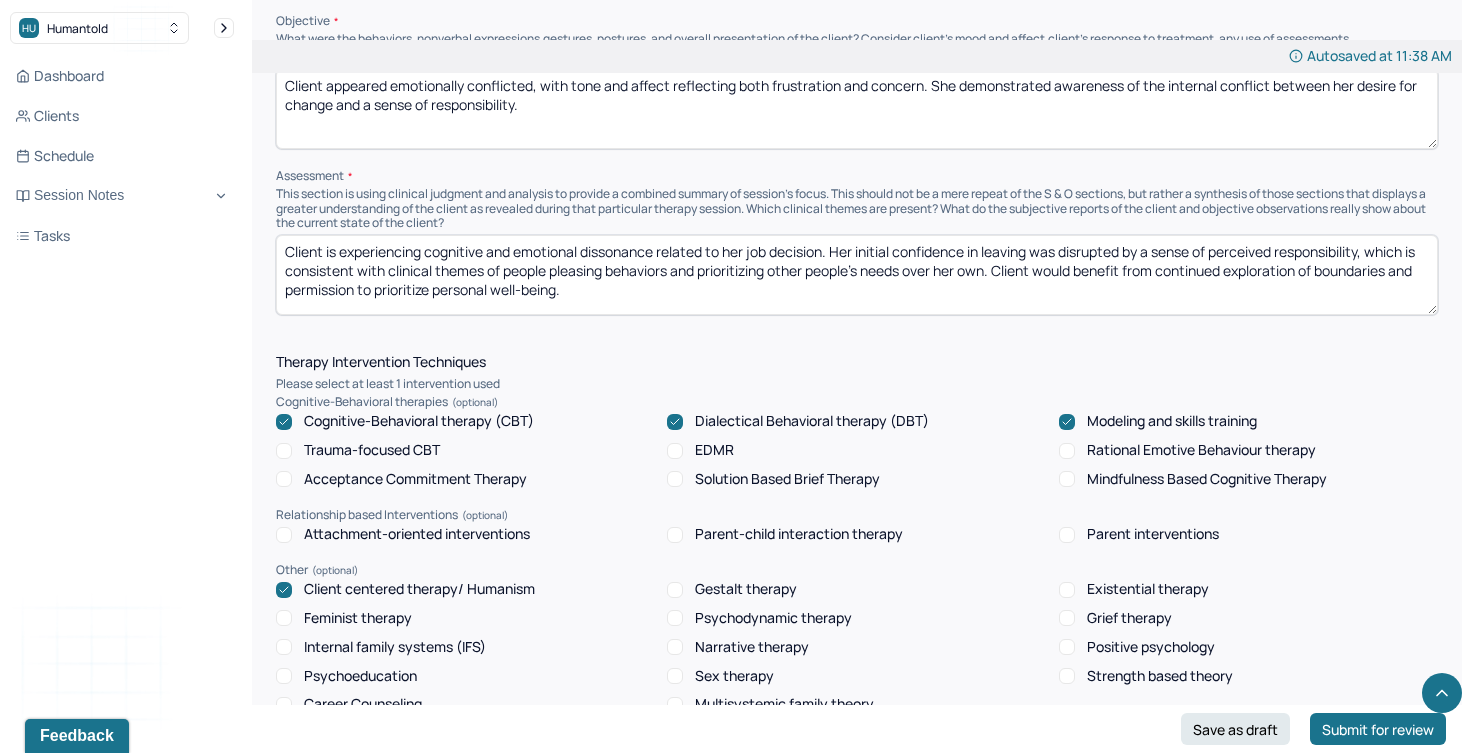 drag, startPoint x: 374, startPoint y: 281, endPoint x: 252, endPoint y: 278, distance: 122.03688 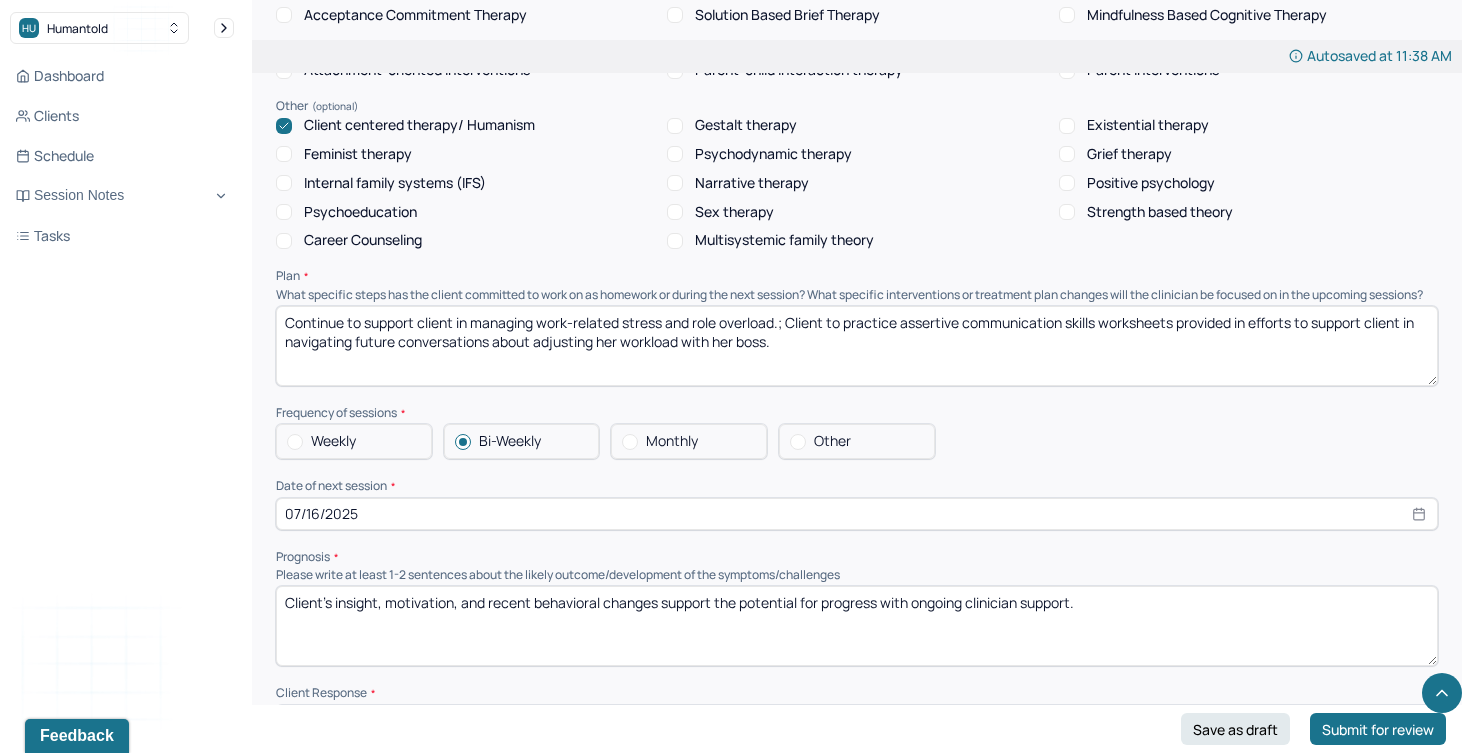 scroll, scrollTop: 1886, scrollLeft: 0, axis: vertical 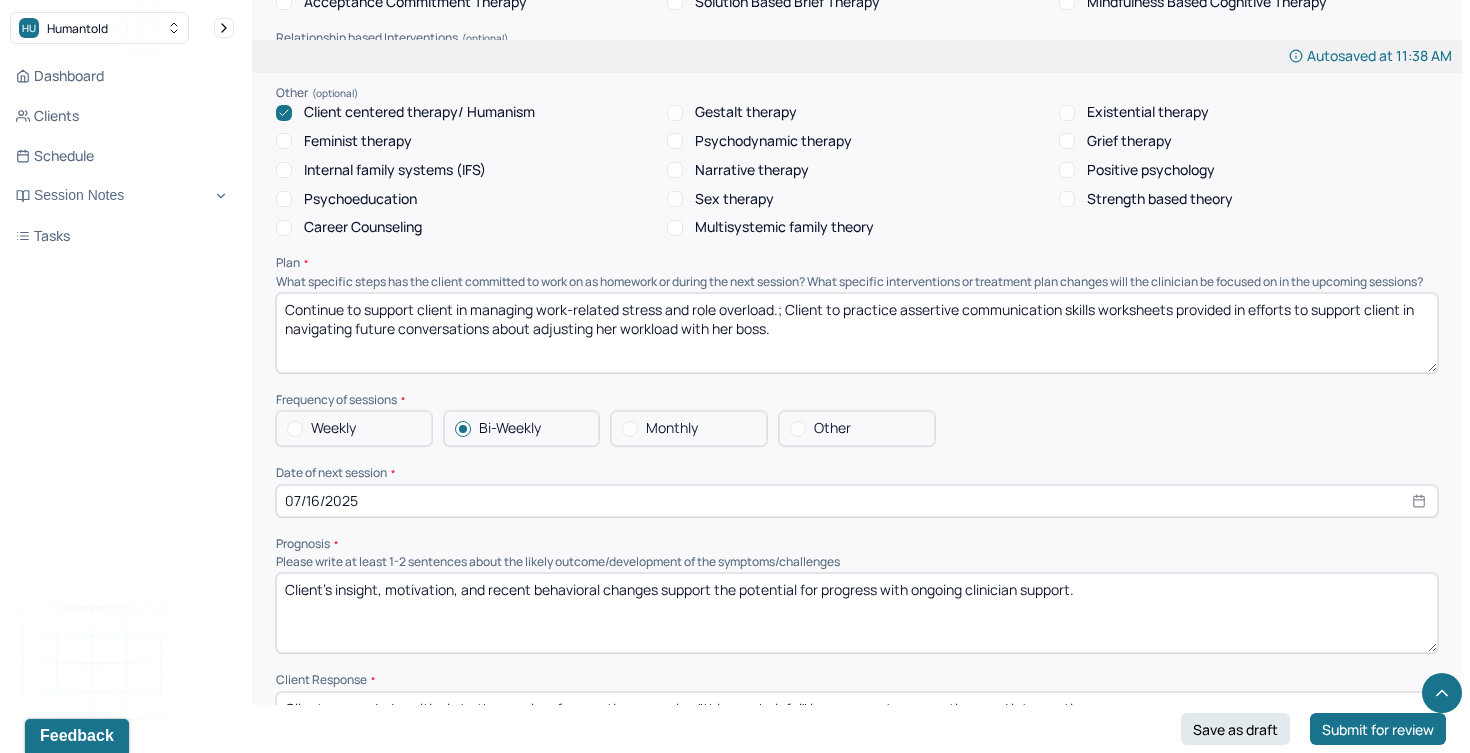 type on "Client is experiencing cognitive and emotional dissonance related to her job decision. Her initial confidence in leaving was disrupted by a sense of perceived responsibility, which is consistent with clinical themes of people pleasing behaviors and prioritizing other people’s needs over her own. Client would benefit from continued exploration of boundaries and prioritizing personal well-being." 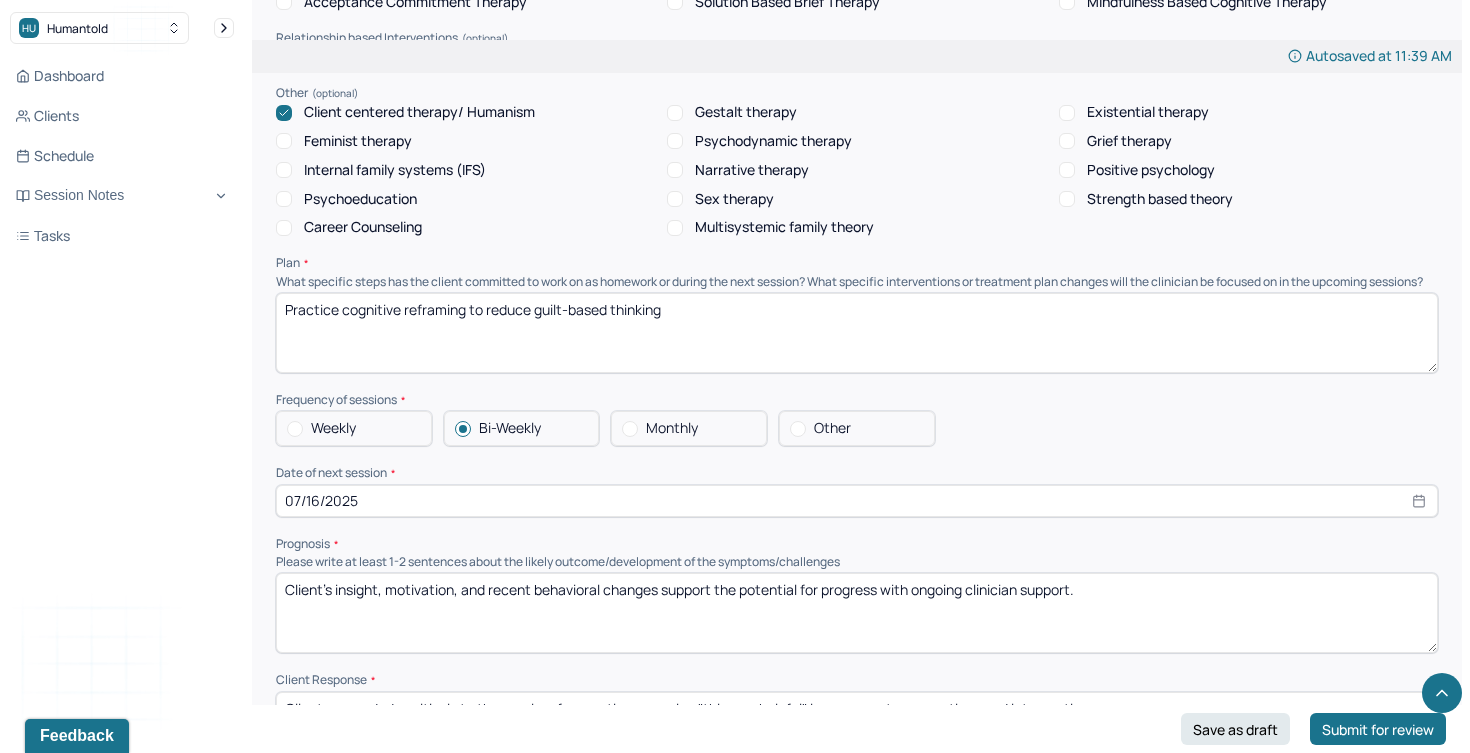 click on "Practice cognitive reframing to reduce guilt-based thinking" at bounding box center (857, 333) 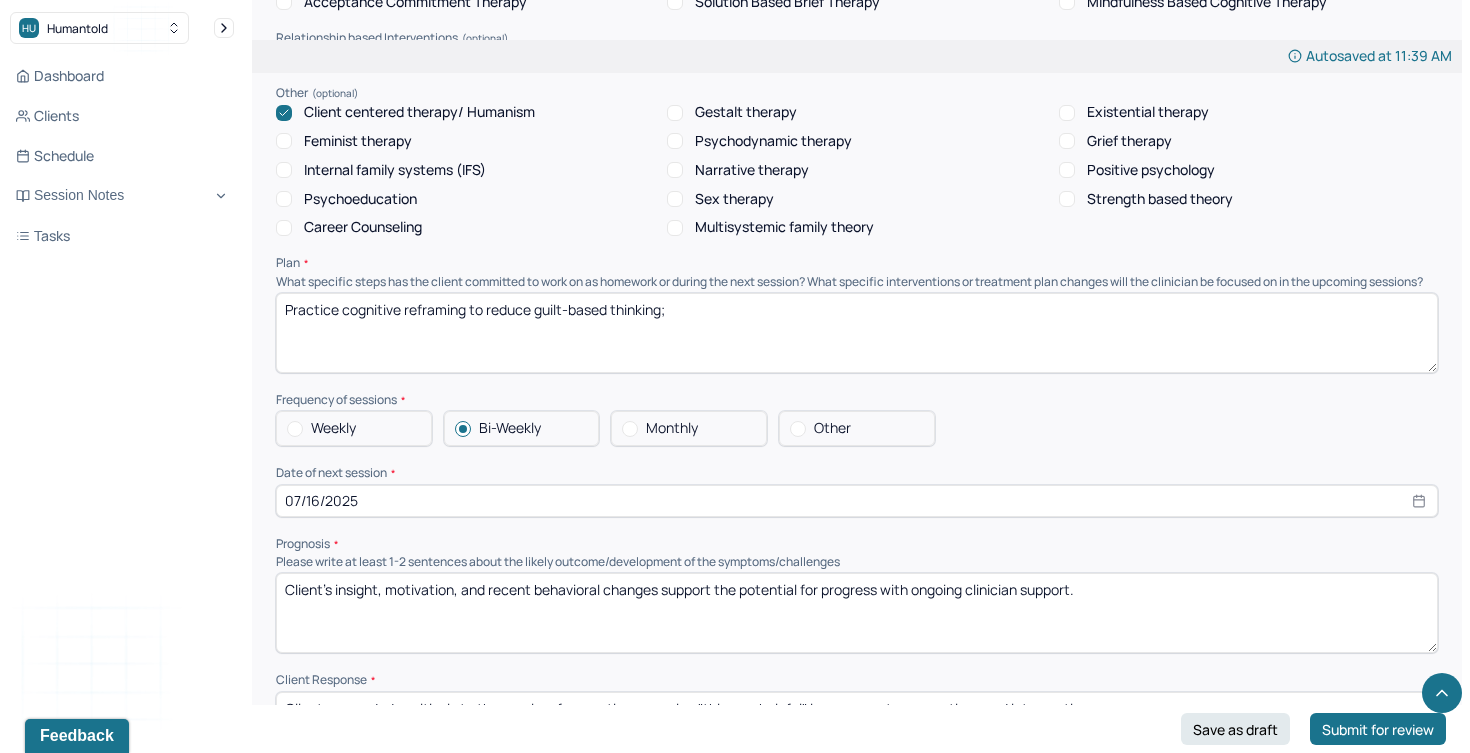 paste on "Reassess emotional impact of potential decision pathways in upcoming sessions" 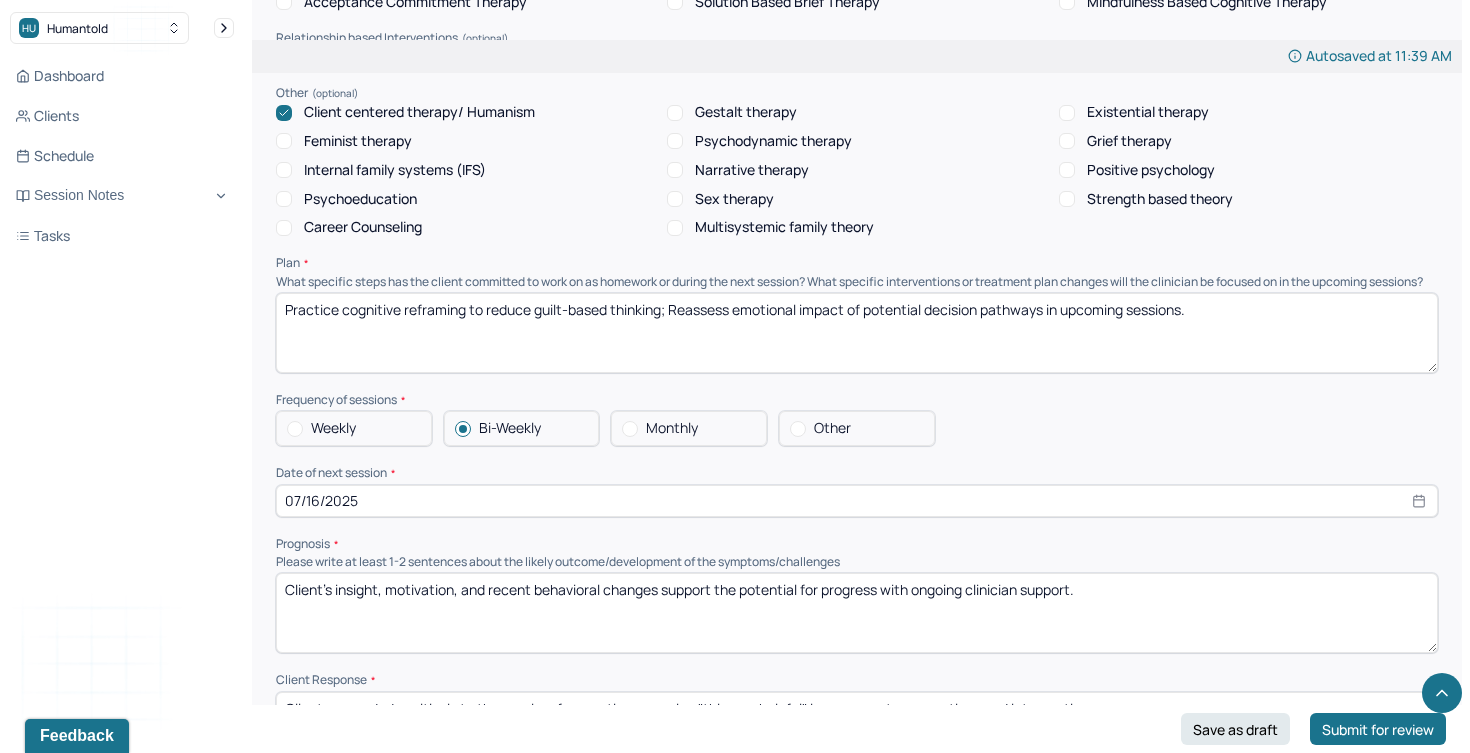 drag, startPoint x: 1127, startPoint y: 319, endPoint x: 867, endPoint y: 314, distance: 260.04807 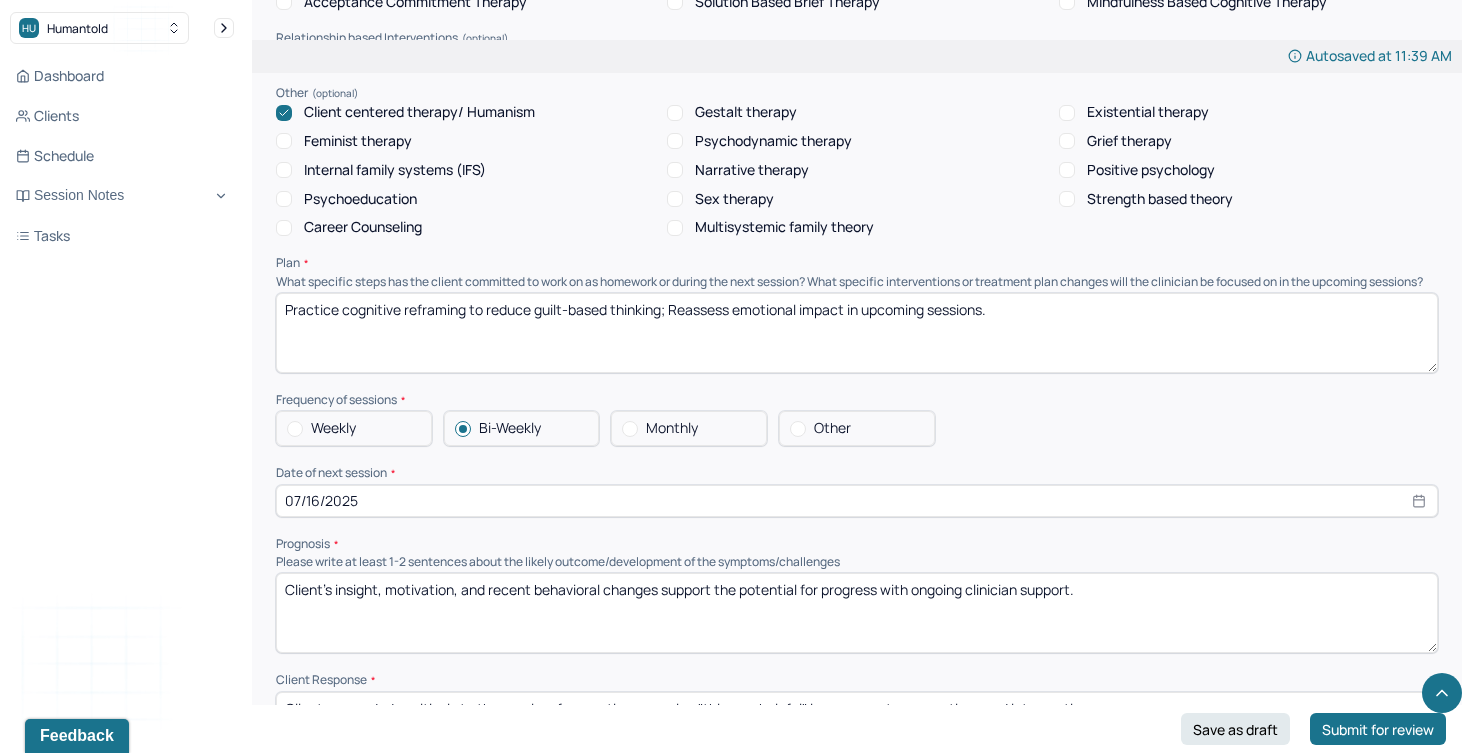 click on "Practice cognitive reframing to reduce guilt-based thinking; Reassess emotional impact of potential decision pathways in upcoming sessions" at bounding box center (857, 333) 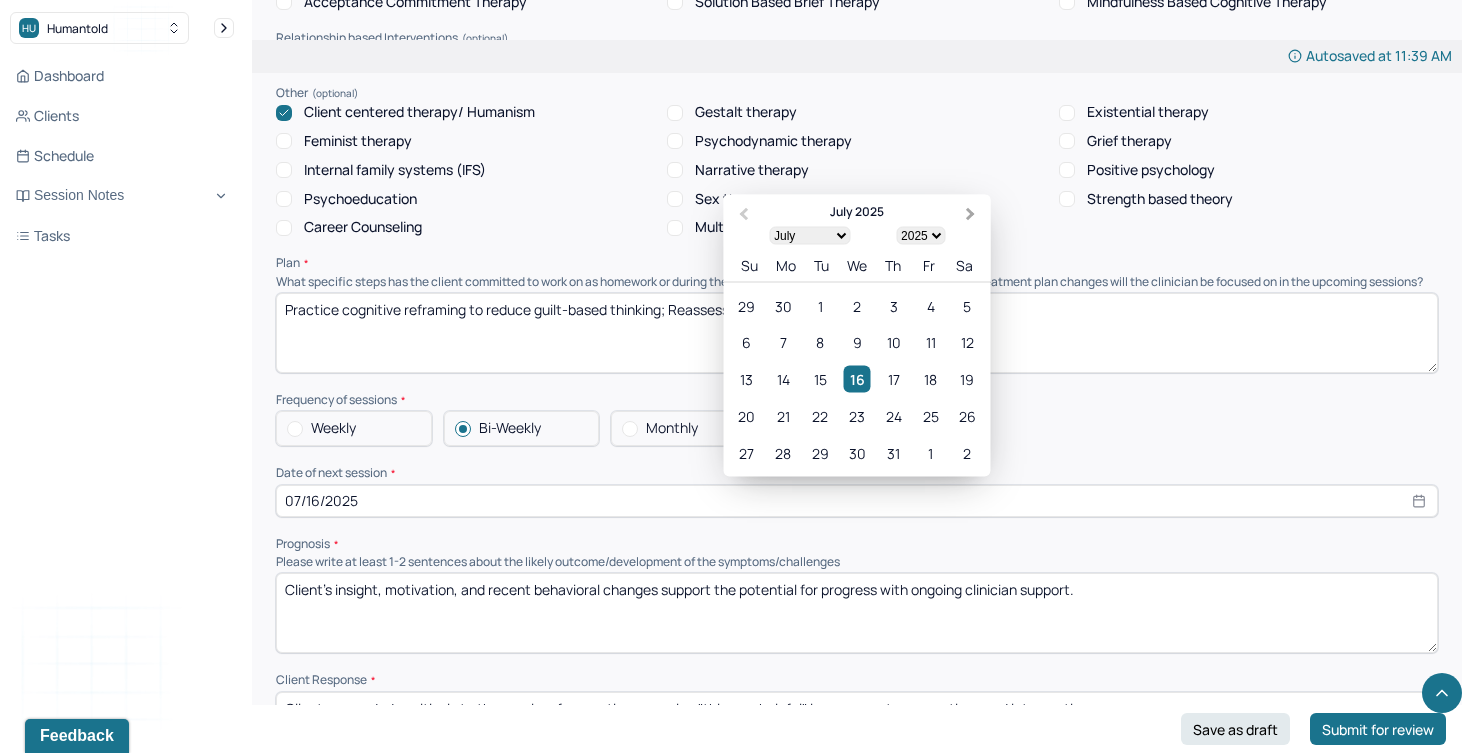 click on "Next Month" at bounding box center [971, 214] 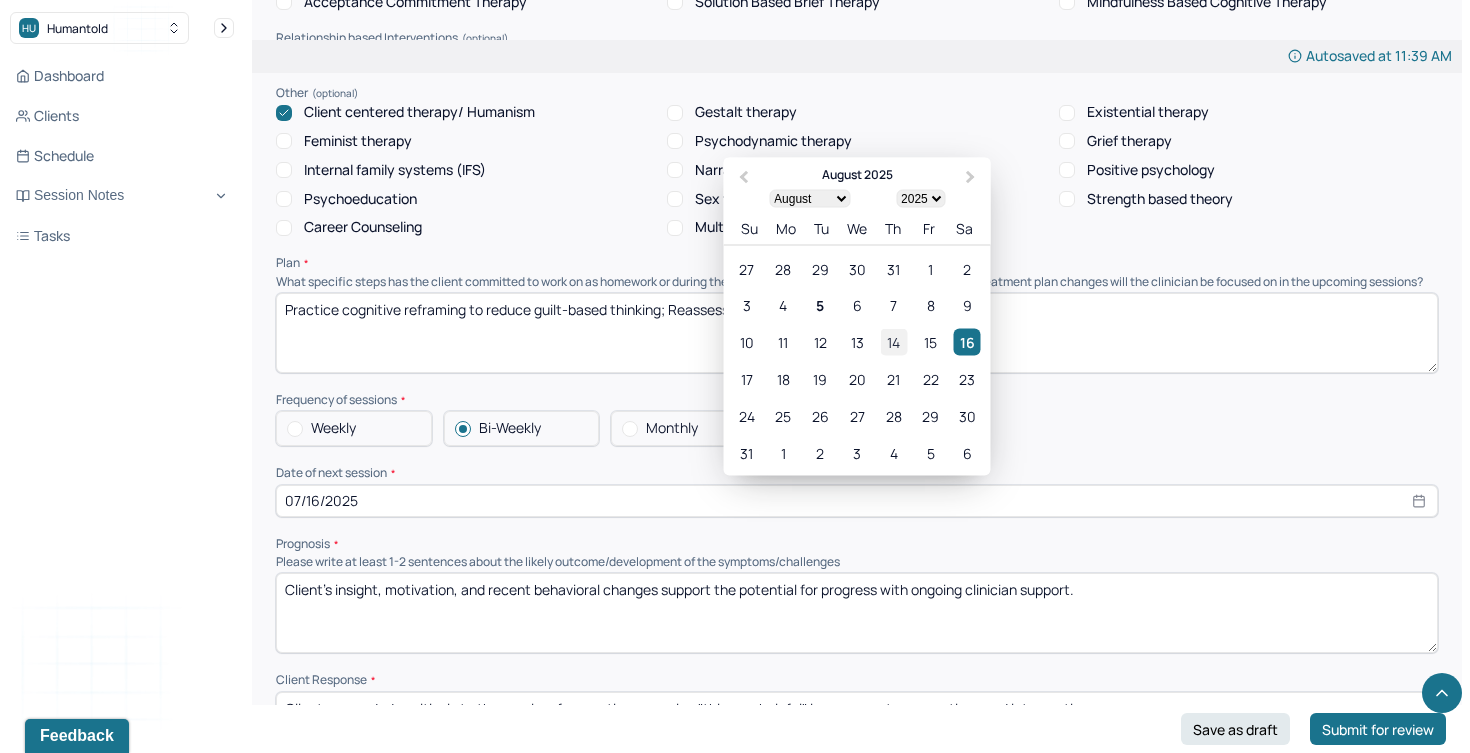 click on "14" at bounding box center (893, 341) 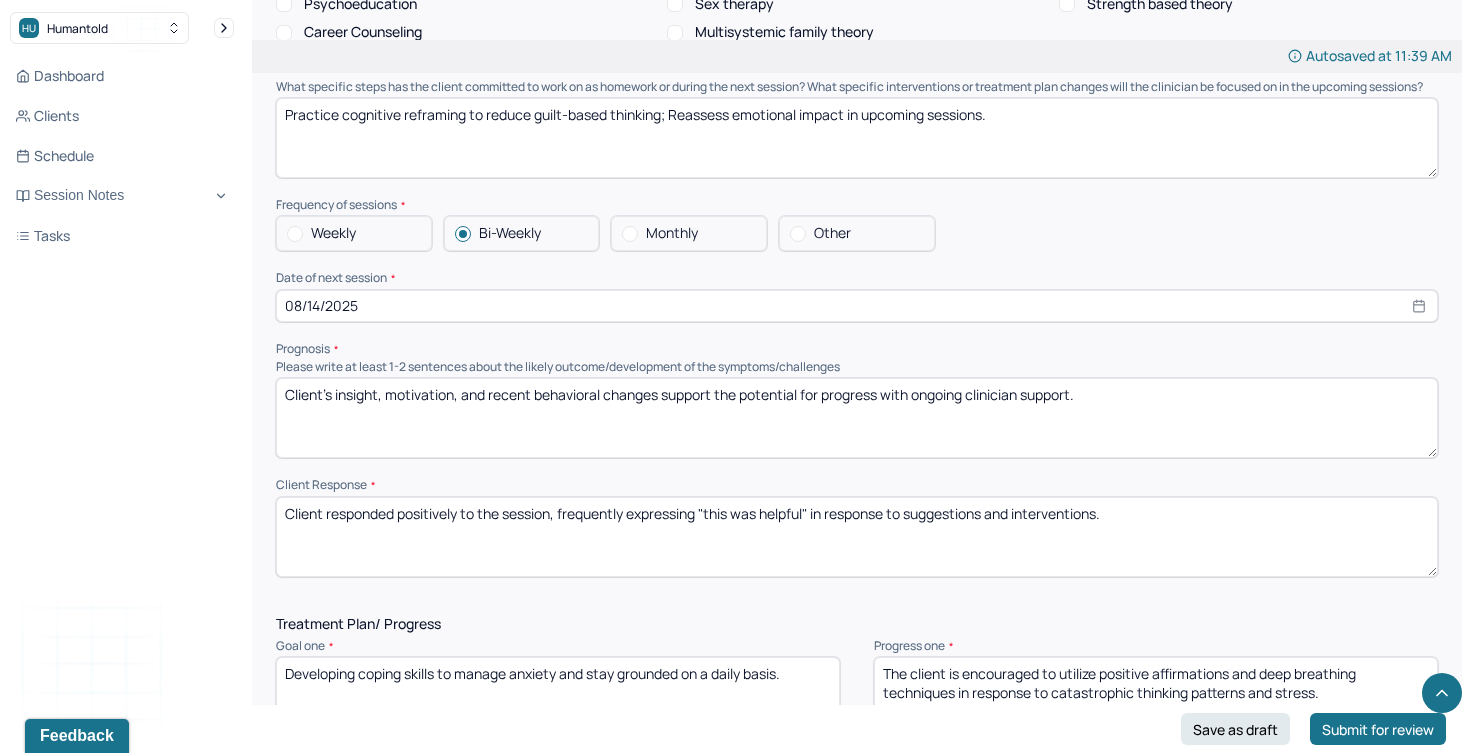 scroll, scrollTop: 2104, scrollLeft: 0, axis: vertical 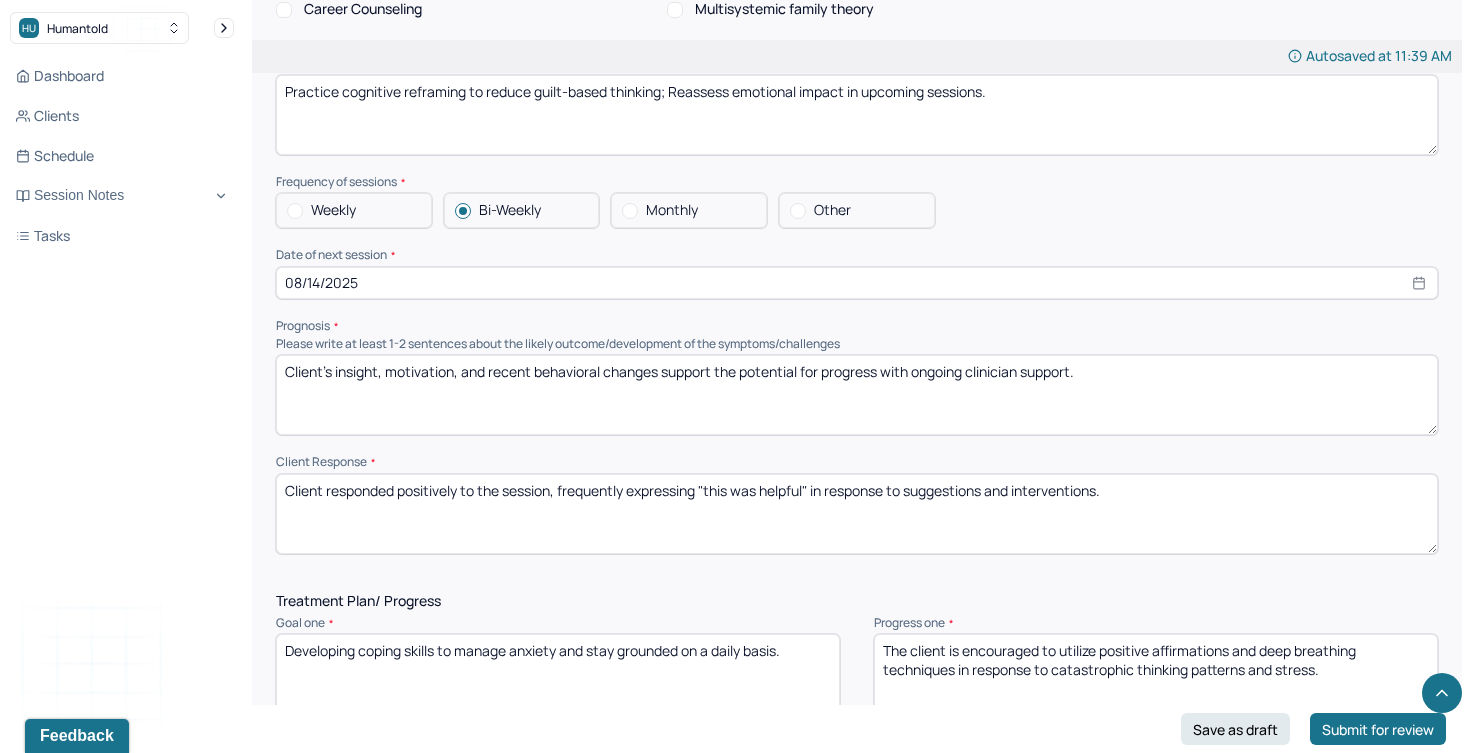select on "7" 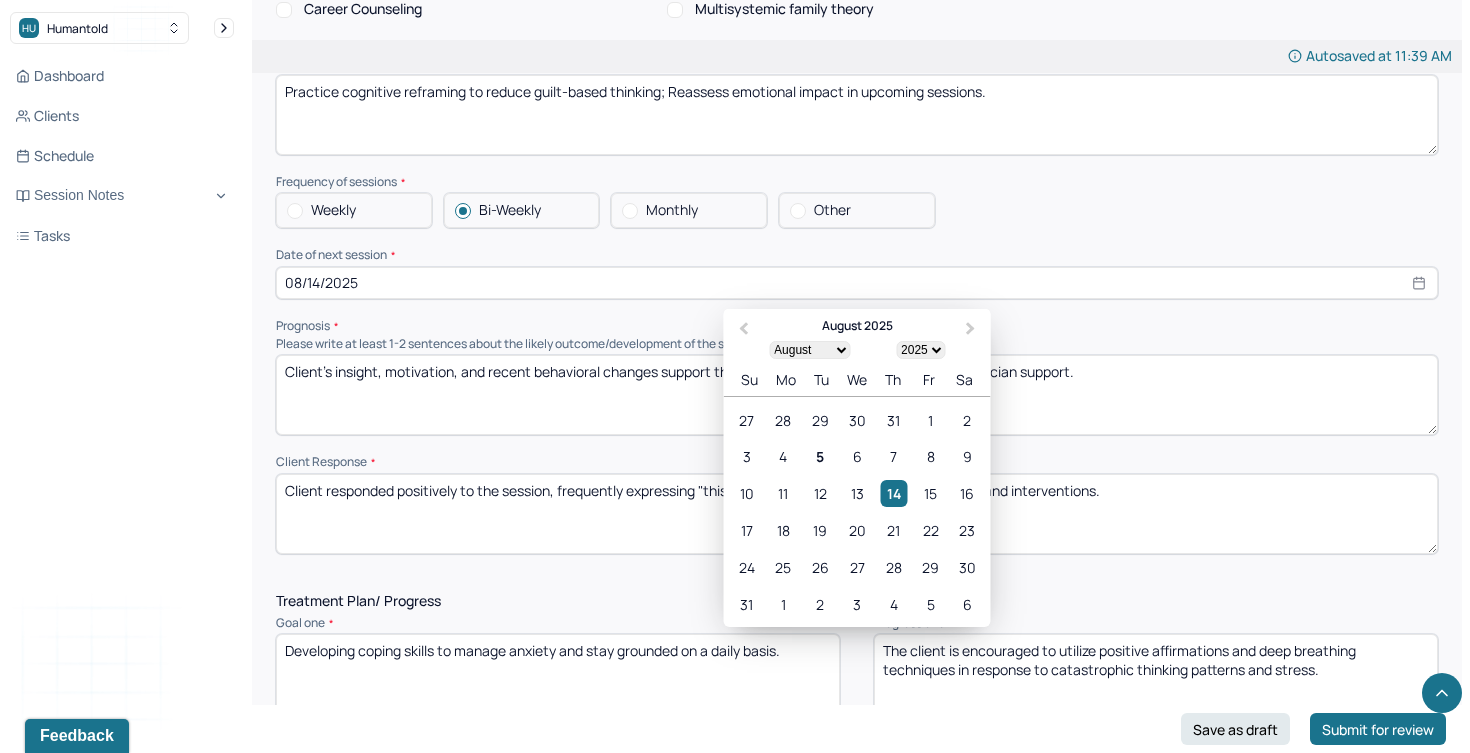 click on "Client’s insight, motivation, and recent behavioral changes support the potential for progress with ongoing clinician support." at bounding box center (857, 395) 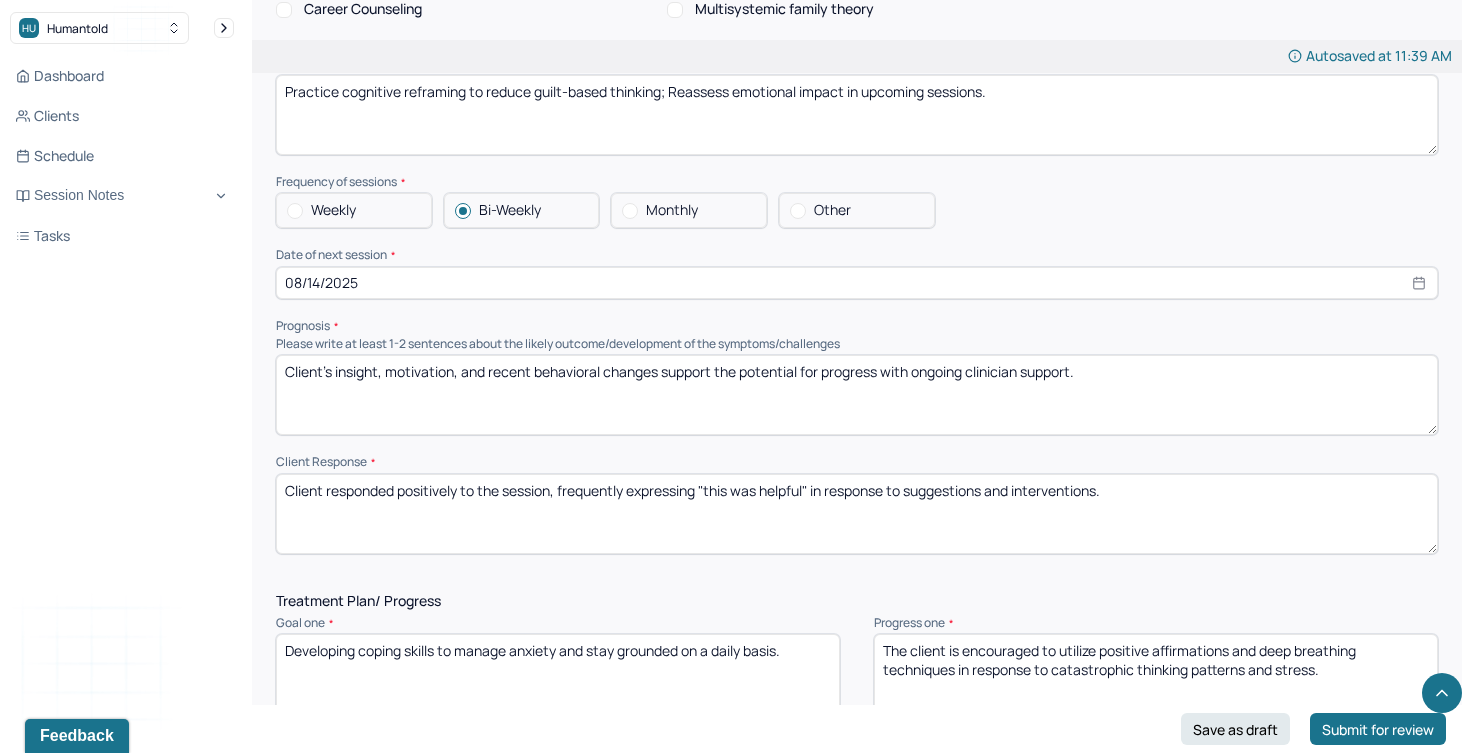 drag, startPoint x: 1128, startPoint y: 393, endPoint x: 411, endPoint y: 346, distance: 718.5388 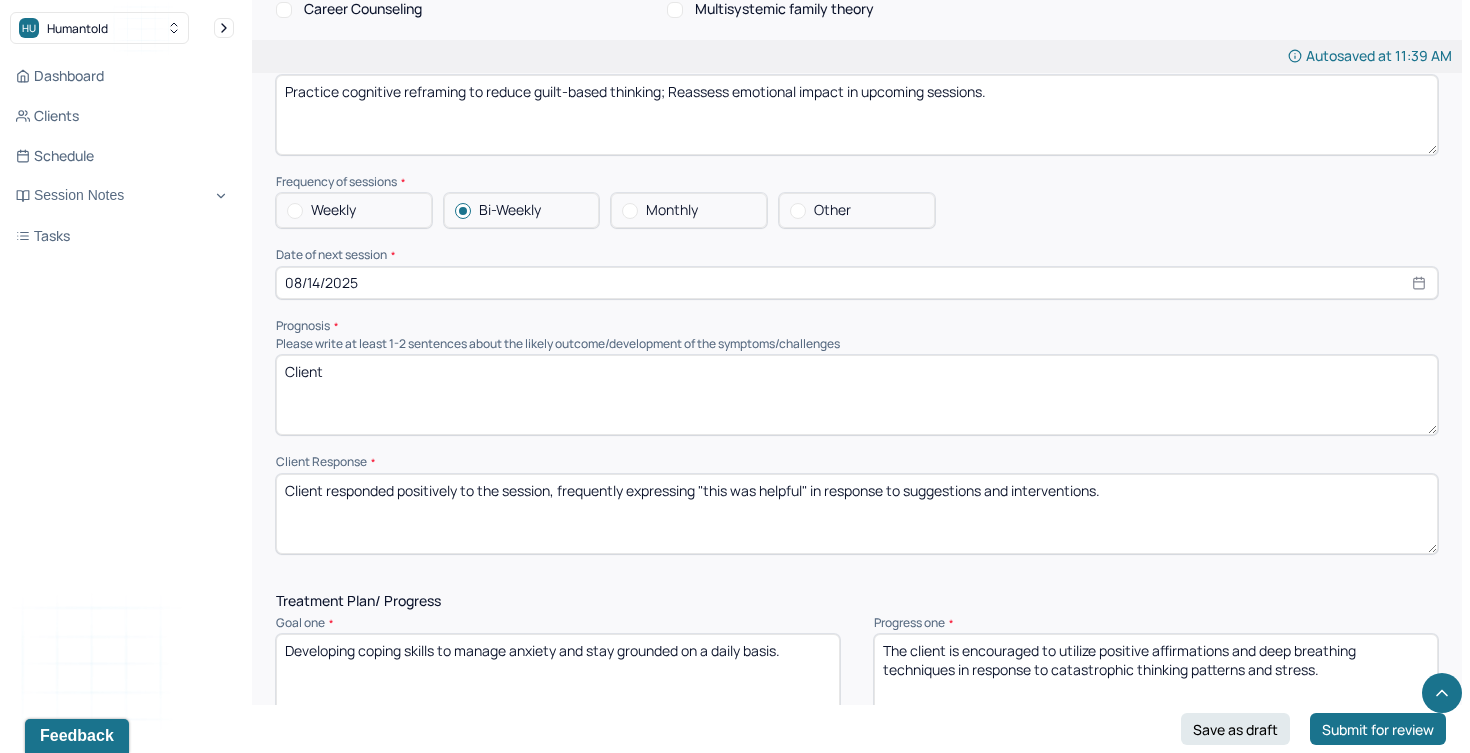 paste on "demonstrates insight, motivation to engage in therapy, and willingness to examine patterns that contribute to her distress." 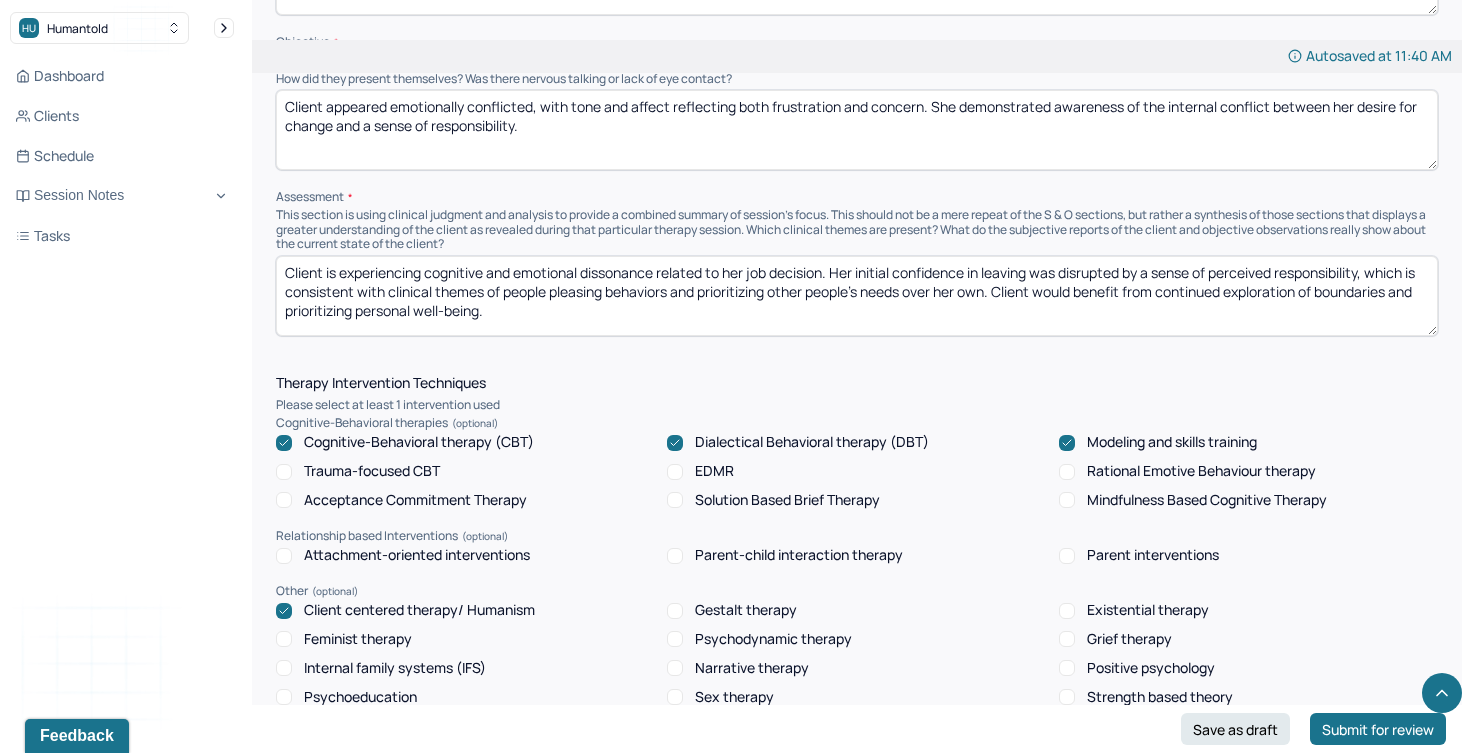 scroll, scrollTop: 1386, scrollLeft: 0, axis: vertical 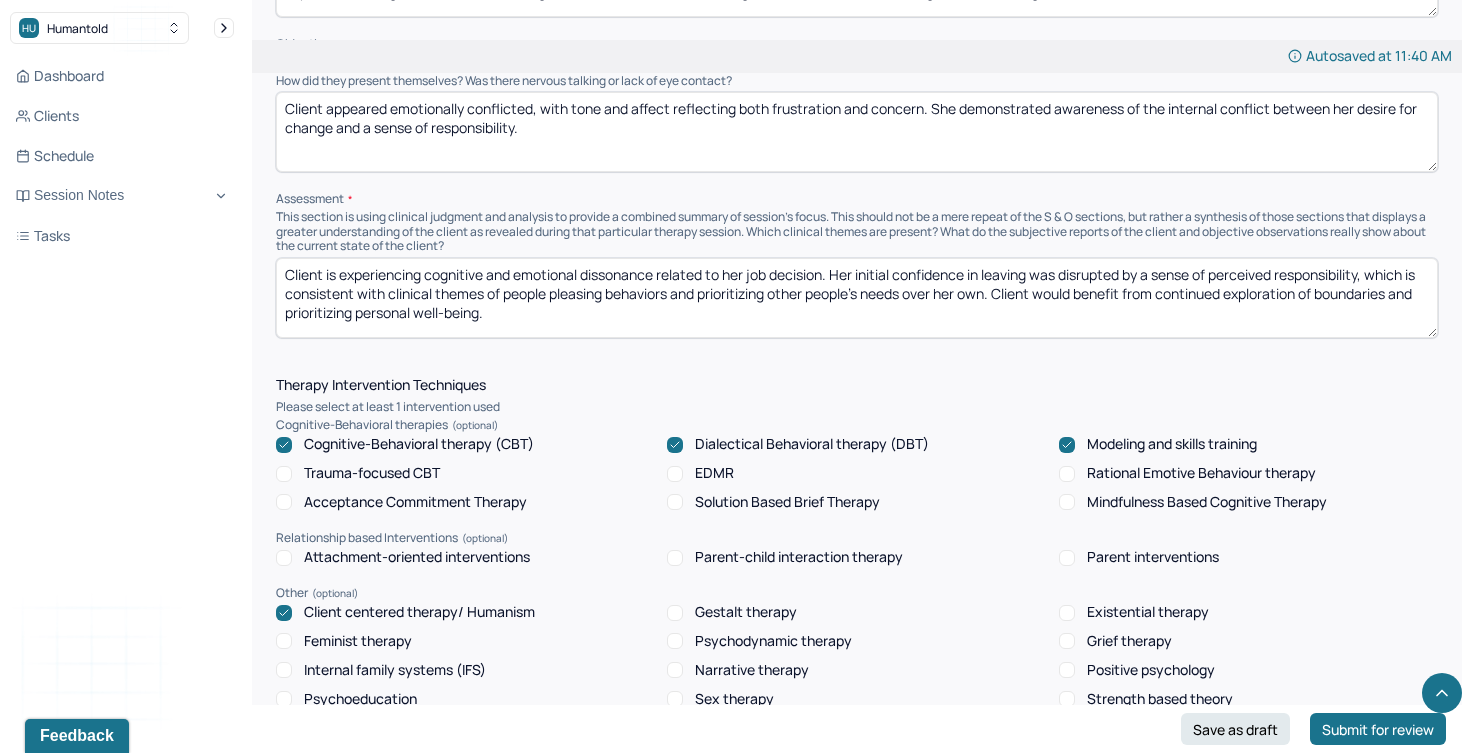 type on "Client demonstrates insight, motivation to engage in therapy, and willingness to examine patterns that contribute to her distress." 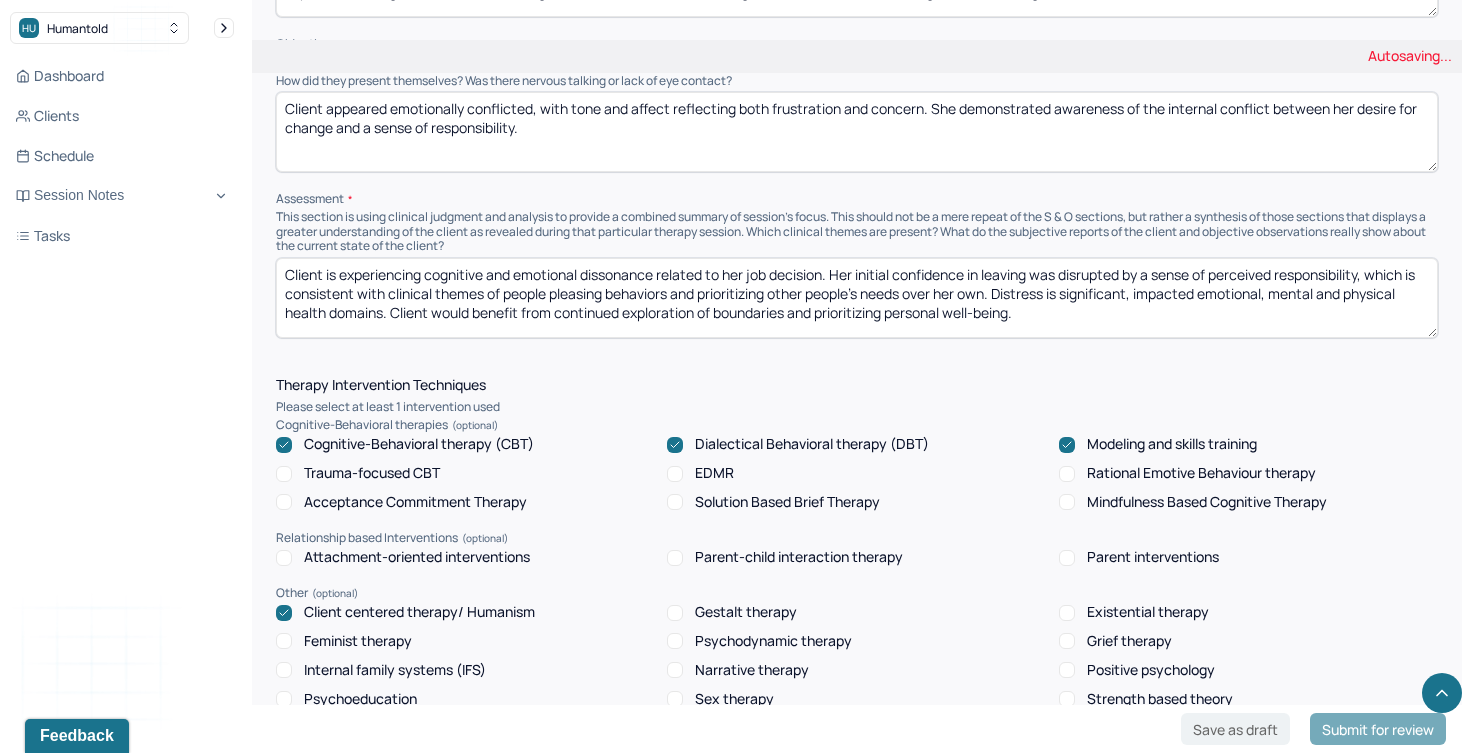 scroll, scrollTop: 28, scrollLeft: 0, axis: vertical 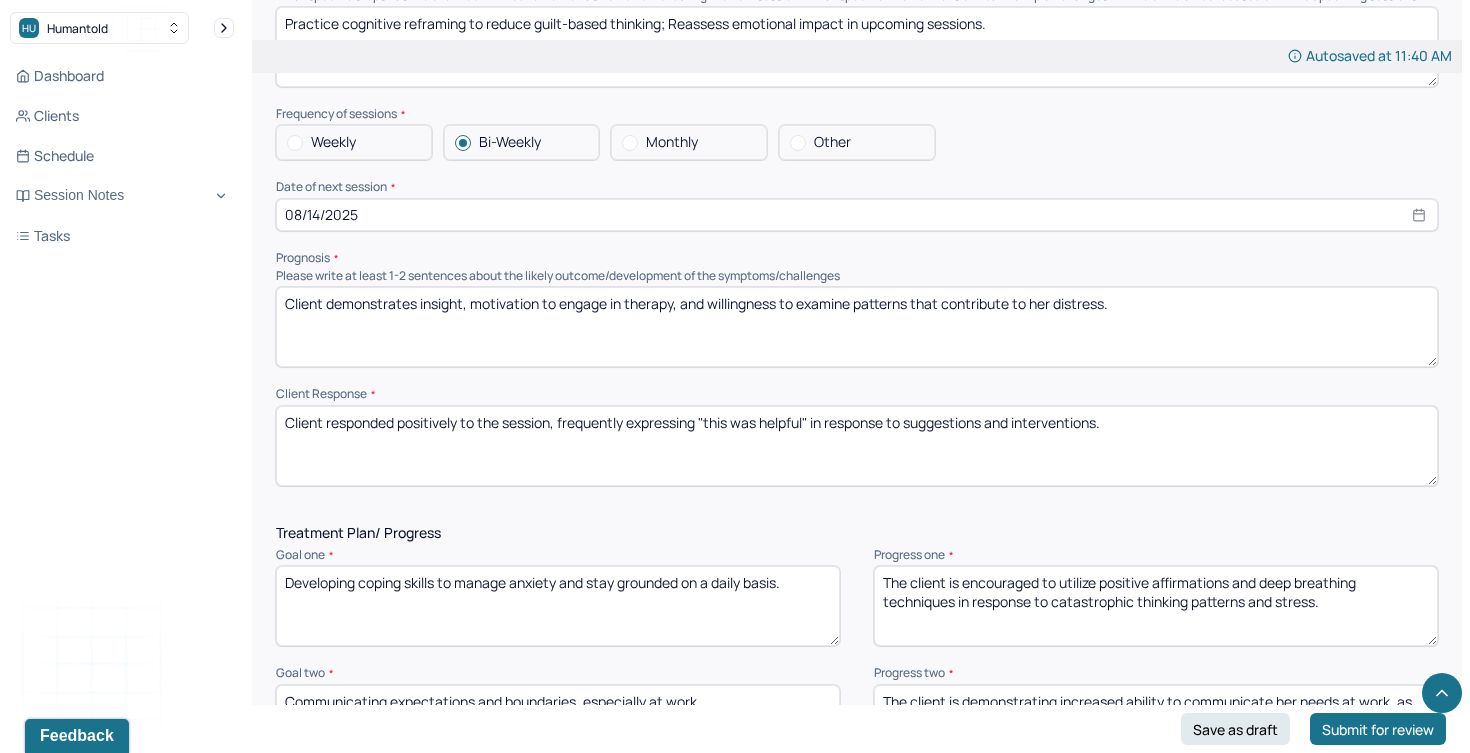 type on "Client is experiencing cognitive and emotional dissonance related to her job decision. Her initial confidence in leaving was disrupted by a sense of perceived responsibility, which is consistent with clinical themes of people pleasing behaviors and prioritizing other people’s needs over her own. Distress is significant, impacted emotional, mental and physical health domains. Client would benefit from continued exploration of boundaries and prioritizing personal well-being." 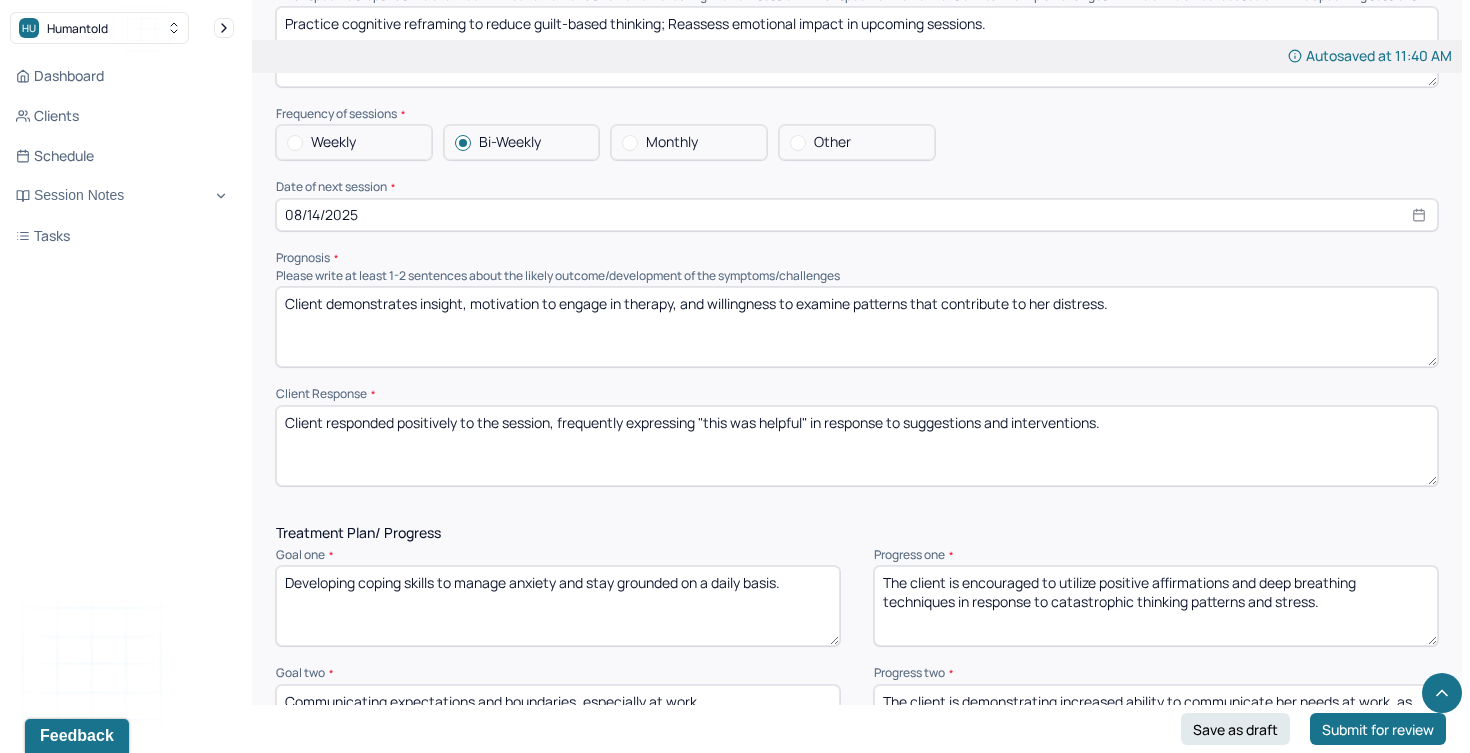 drag, startPoint x: 1138, startPoint y: 422, endPoint x: 277, endPoint y: 410, distance: 861.0836 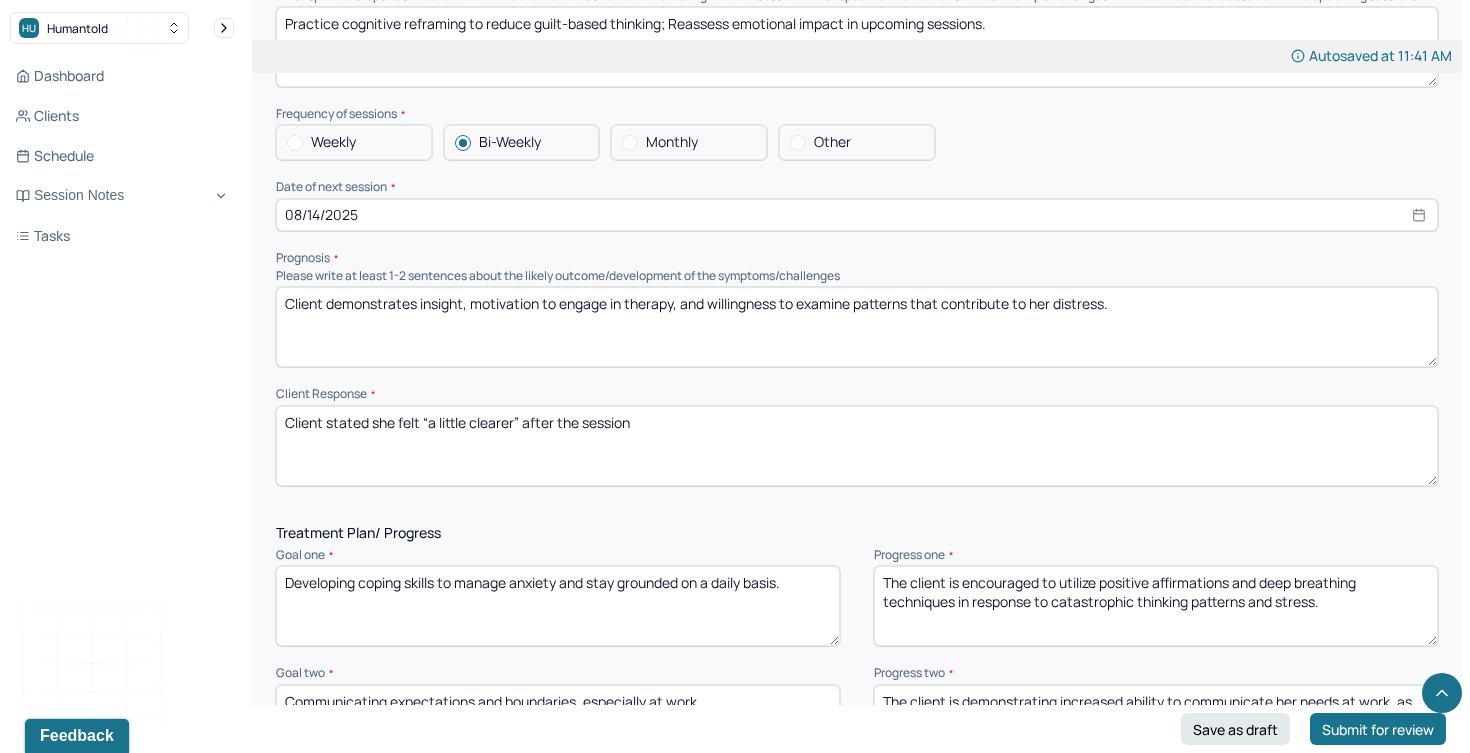 paste on "and expressed interest in better understanding how to honor her own needs" 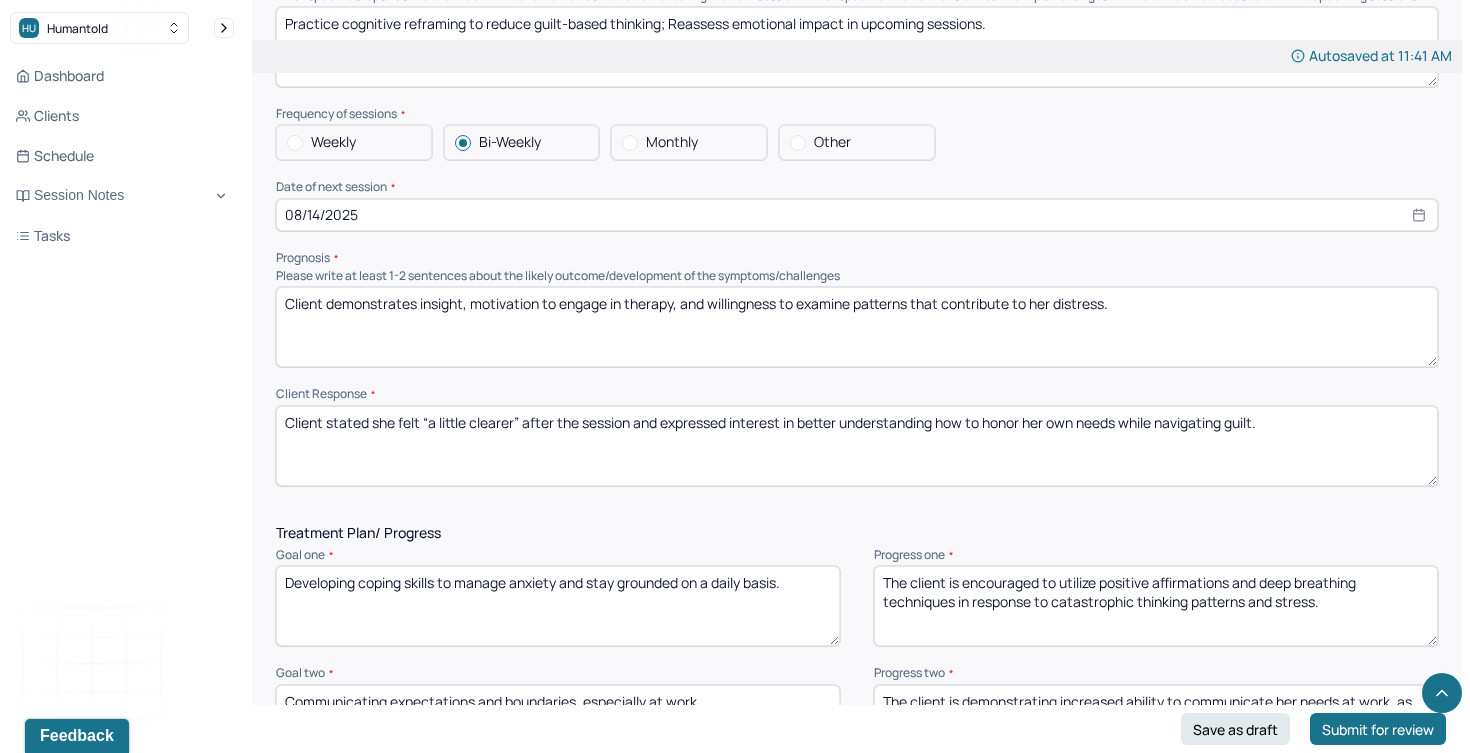 click on "Client stated she felt “a little clearer” after the session and expressed interest in better understanding how to honor her own needs while navigating guilt." at bounding box center [857, 446] 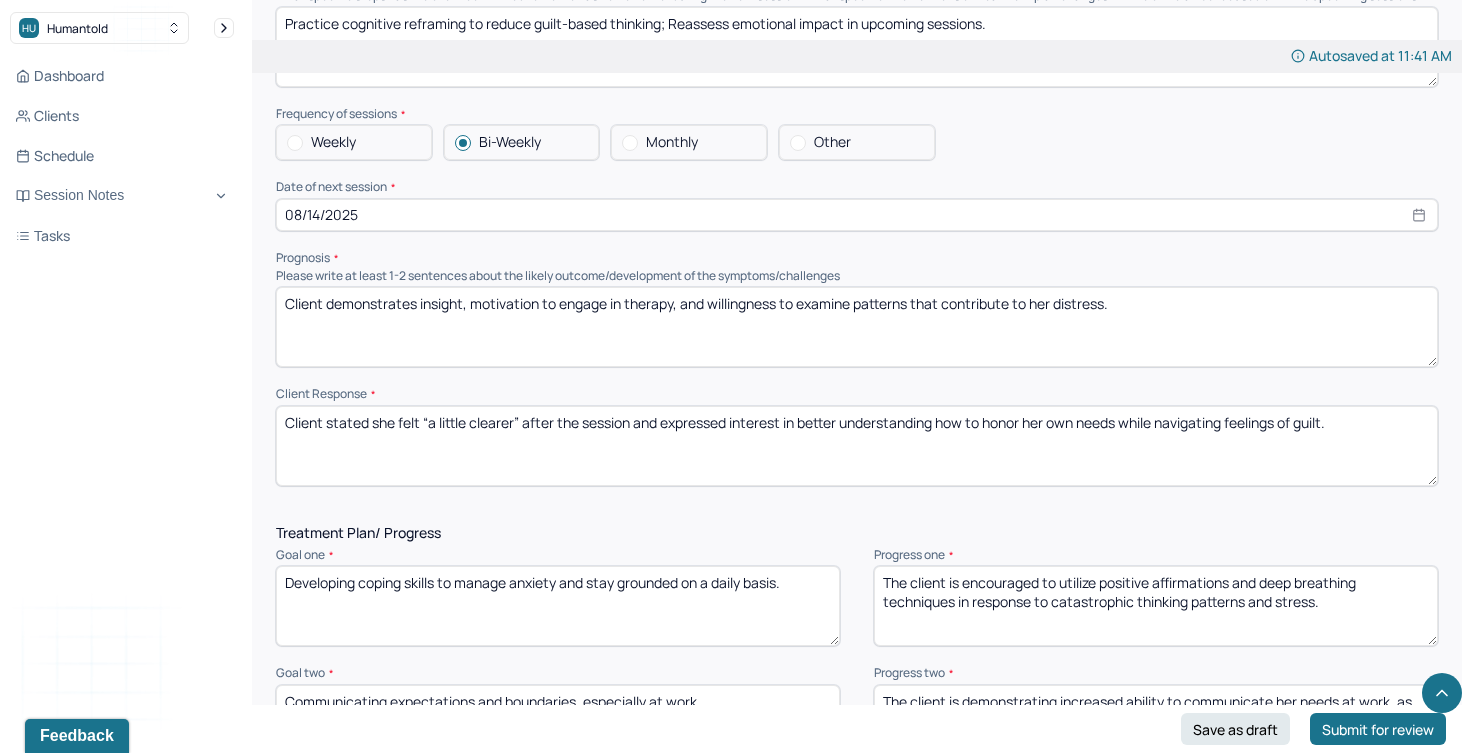 type on "Client stated she felt “a little clearer” after the session and expressed interest in better understanding how to honor her own needs while navigating feelings of guilt." 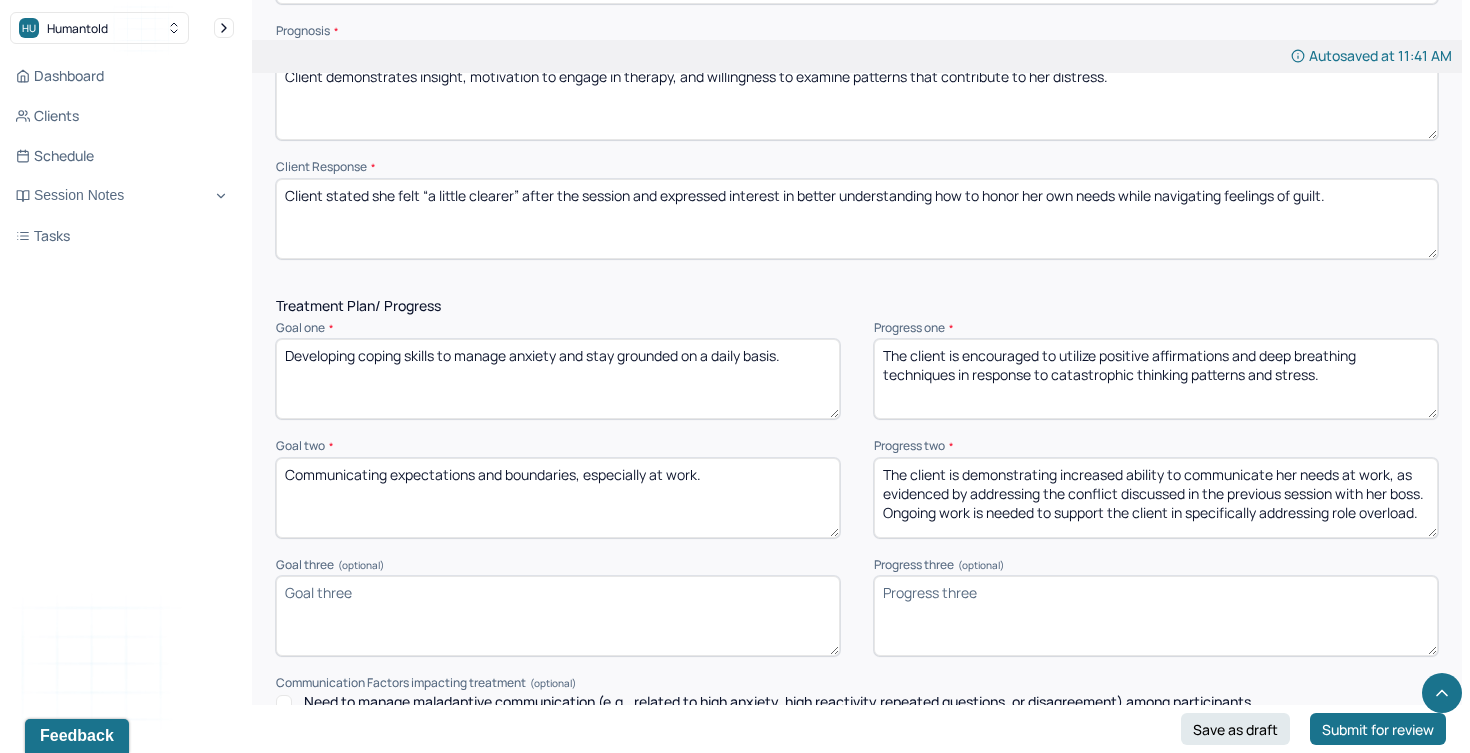 scroll, scrollTop: 2400, scrollLeft: 0, axis: vertical 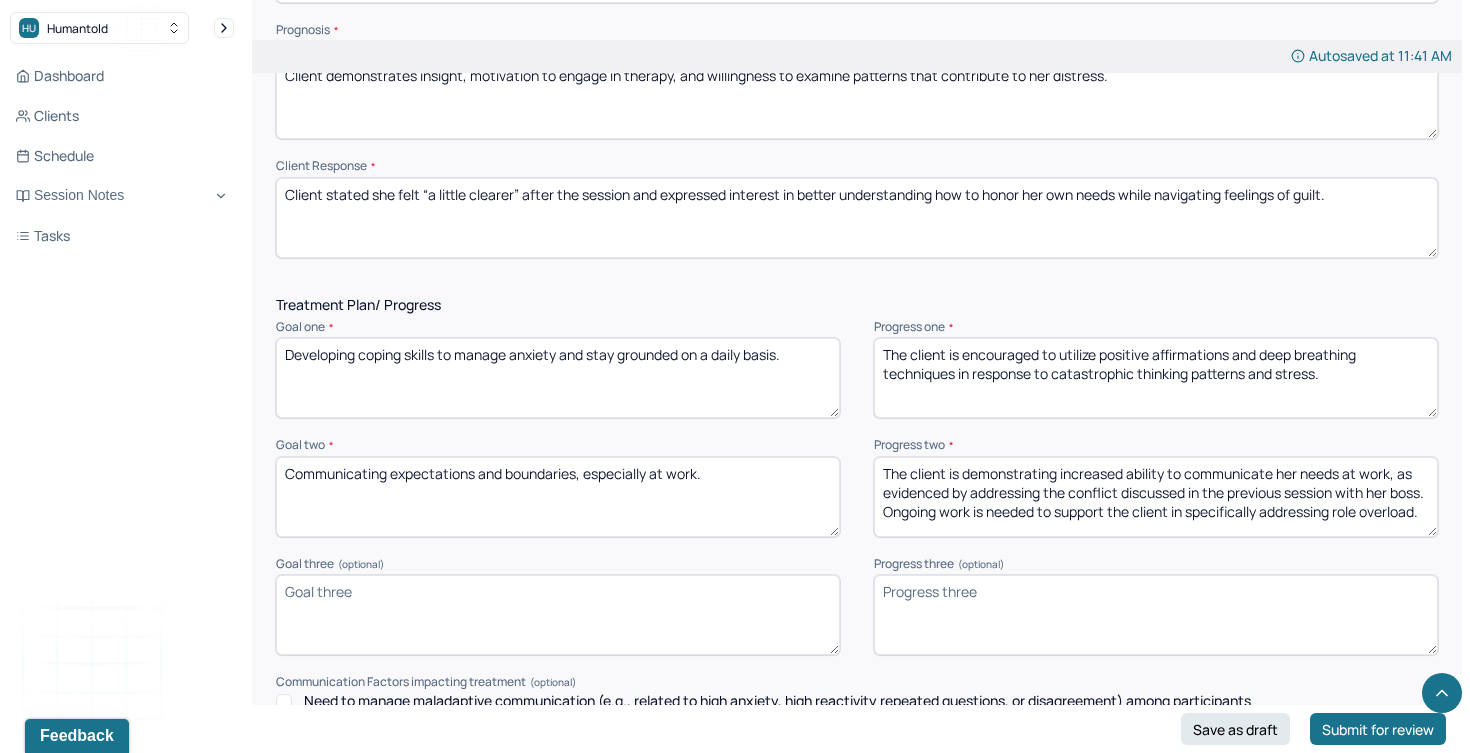 drag, startPoint x: 1337, startPoint y: 386, endPoint x: 824, endPoint y: 340, distance: 515.0582 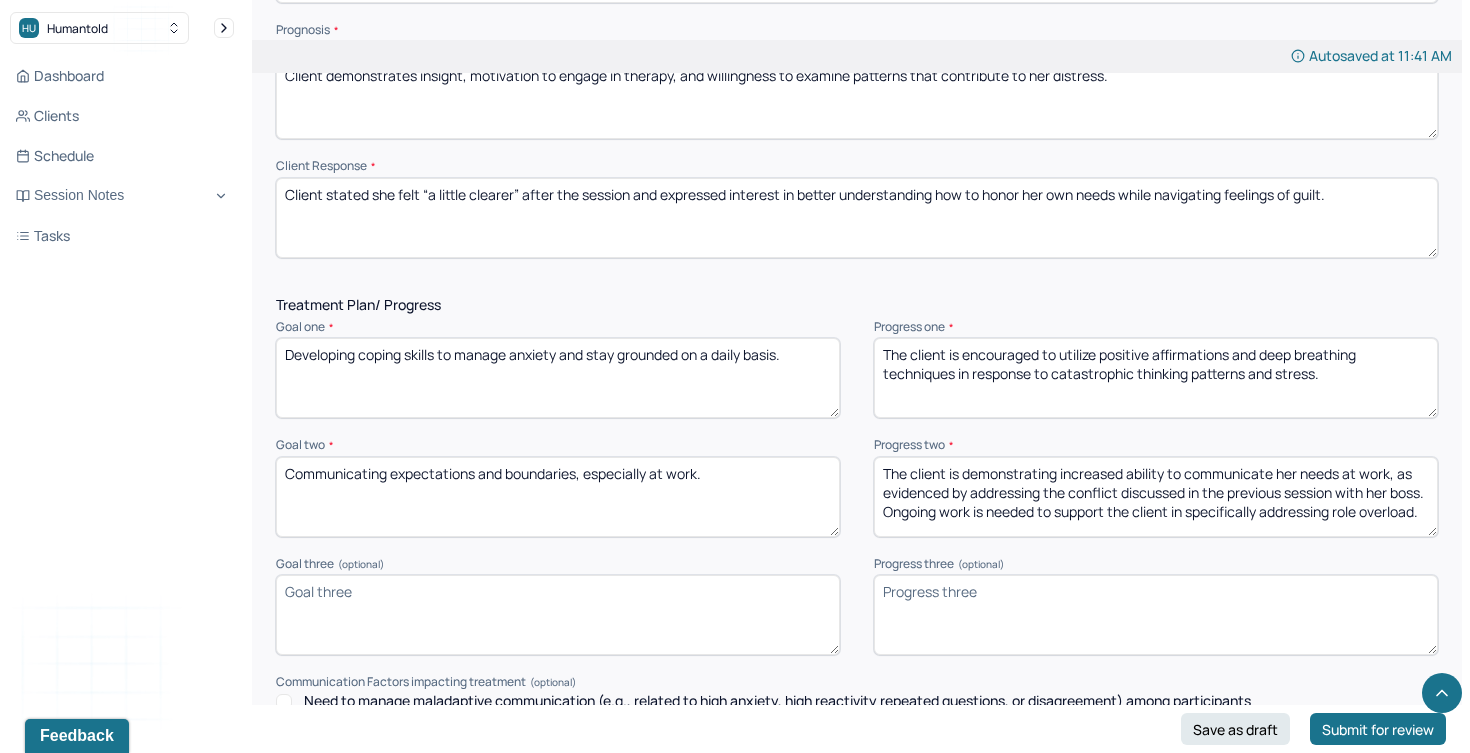drag, startPoint x: 1366, startPoint y: 361, endPoint x: 988, endPoint y: 332, distance: 379.1108 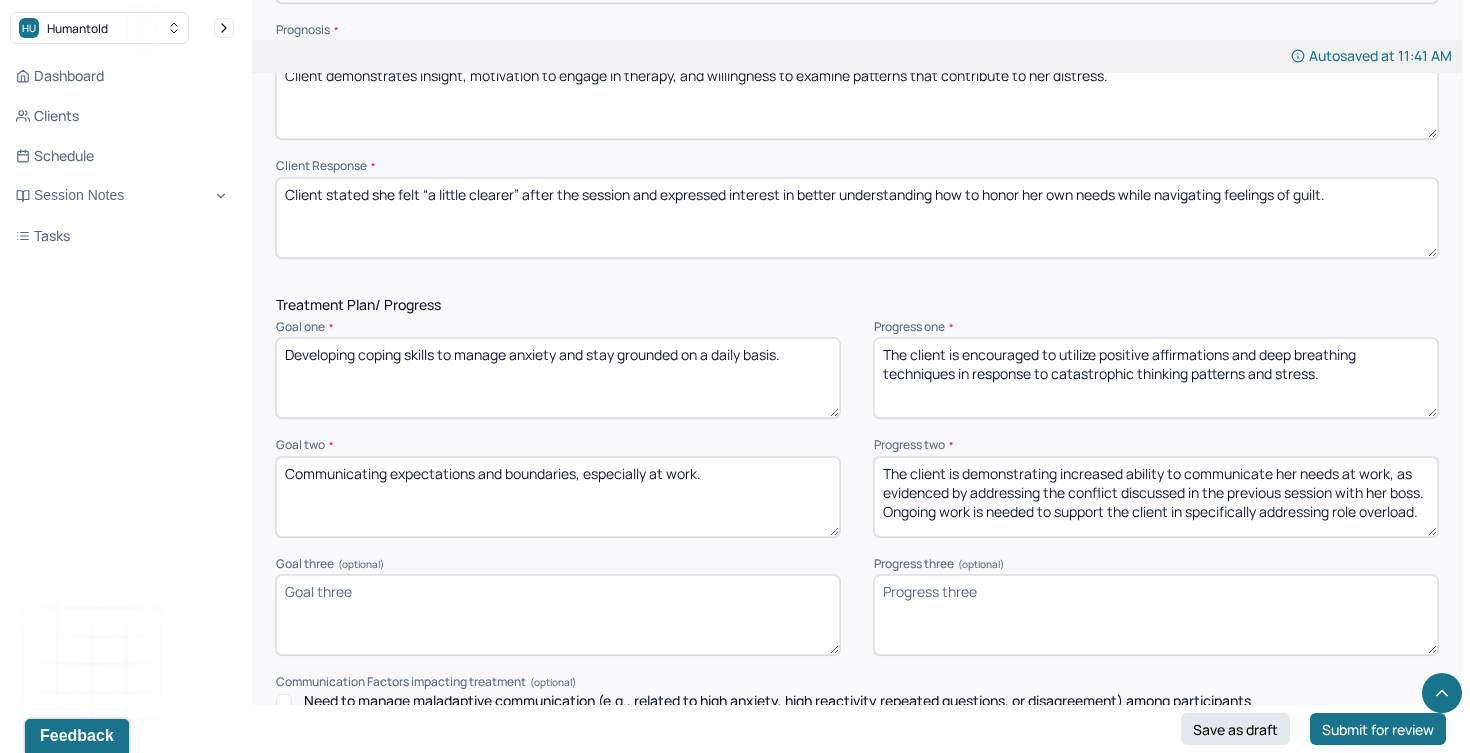 click on "Progress one * The [CLIENT] is encouraged to utilize positive affirmations and deep breathing techniques in response to catastrophic thinking patterns and stress." at bounding box center (1156, 369) 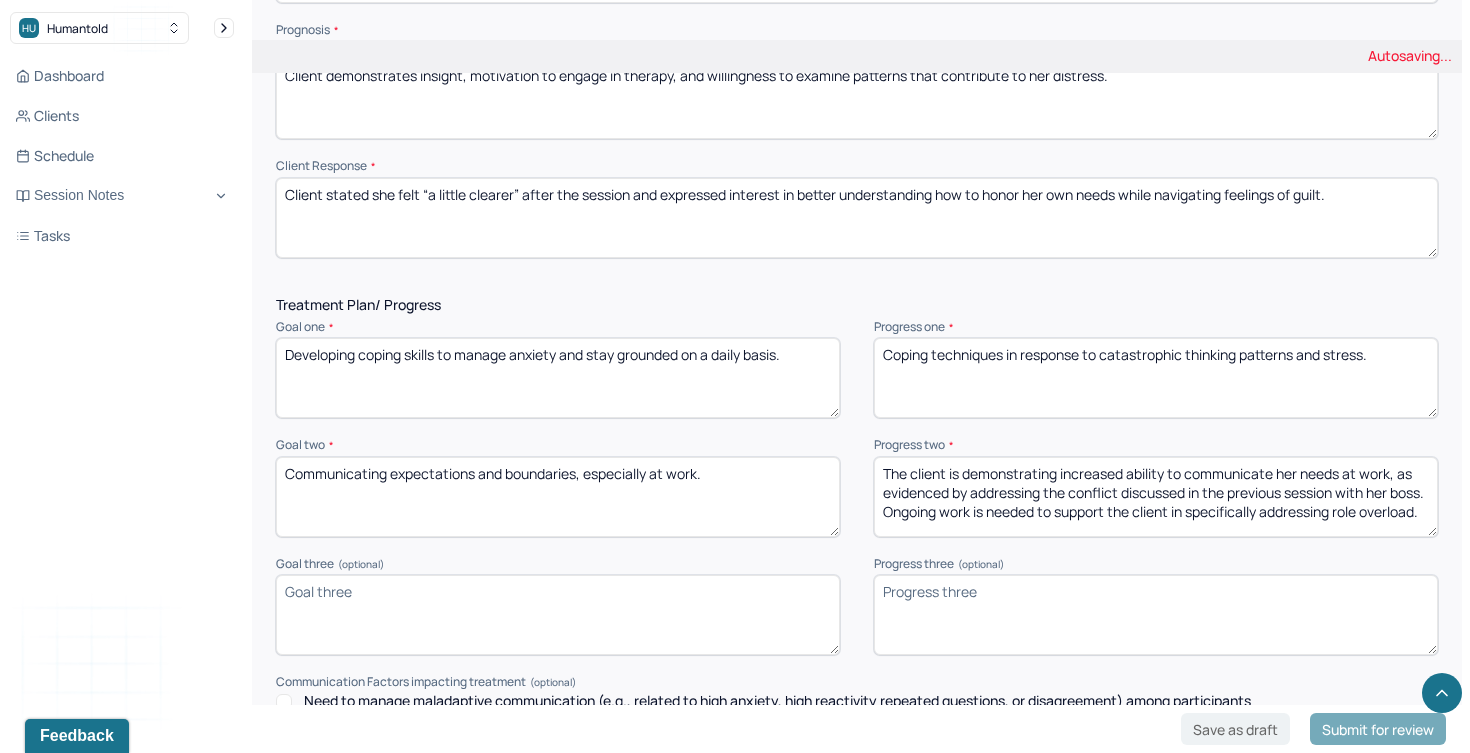 click on "The client is encouraged to utilize positive affirmations and deep breathing techniques in response to catastrophic thinking patterns and stress." at bounding box center [1156, 378] 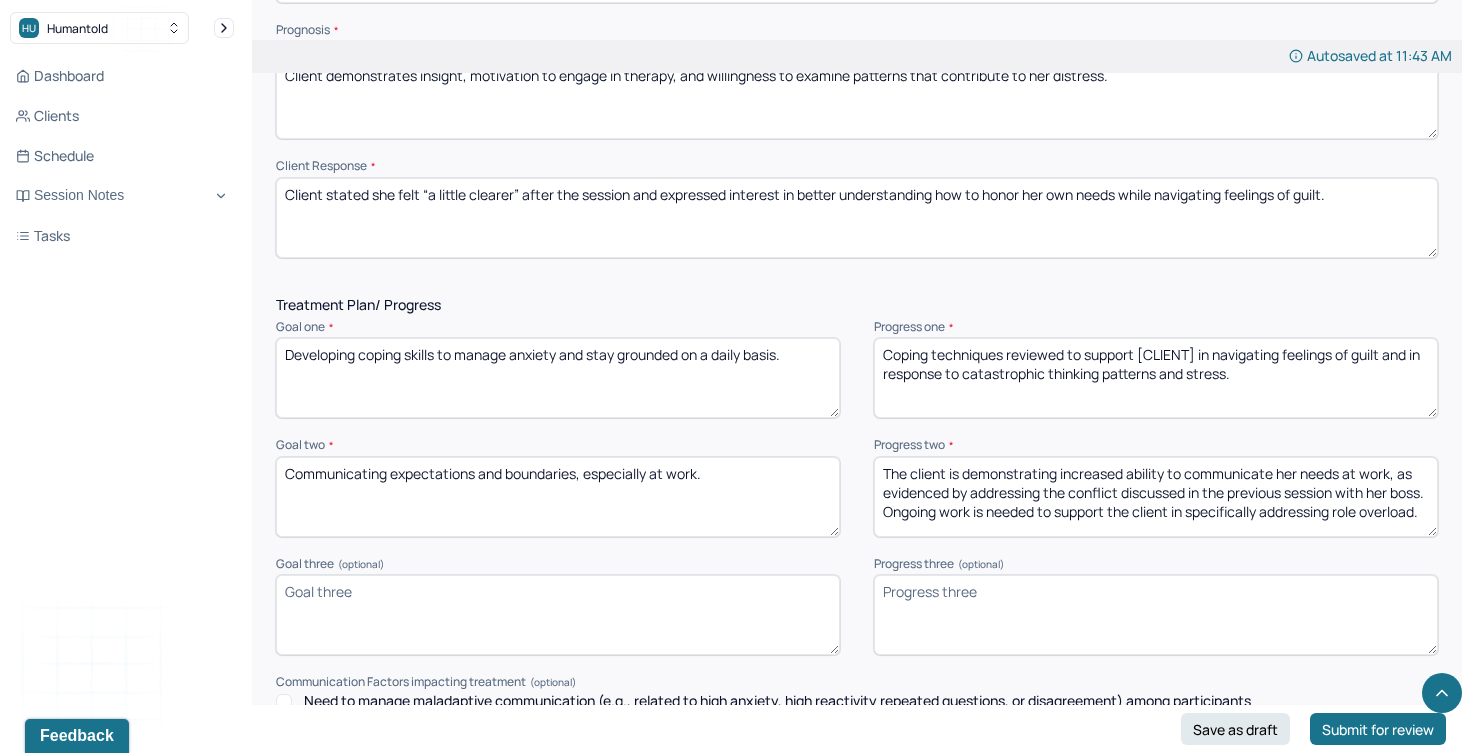 drag, startPoint x: 1186, startPoint y: 386, endPoint x: 871, endPoint y: 392, distance: 315.05713 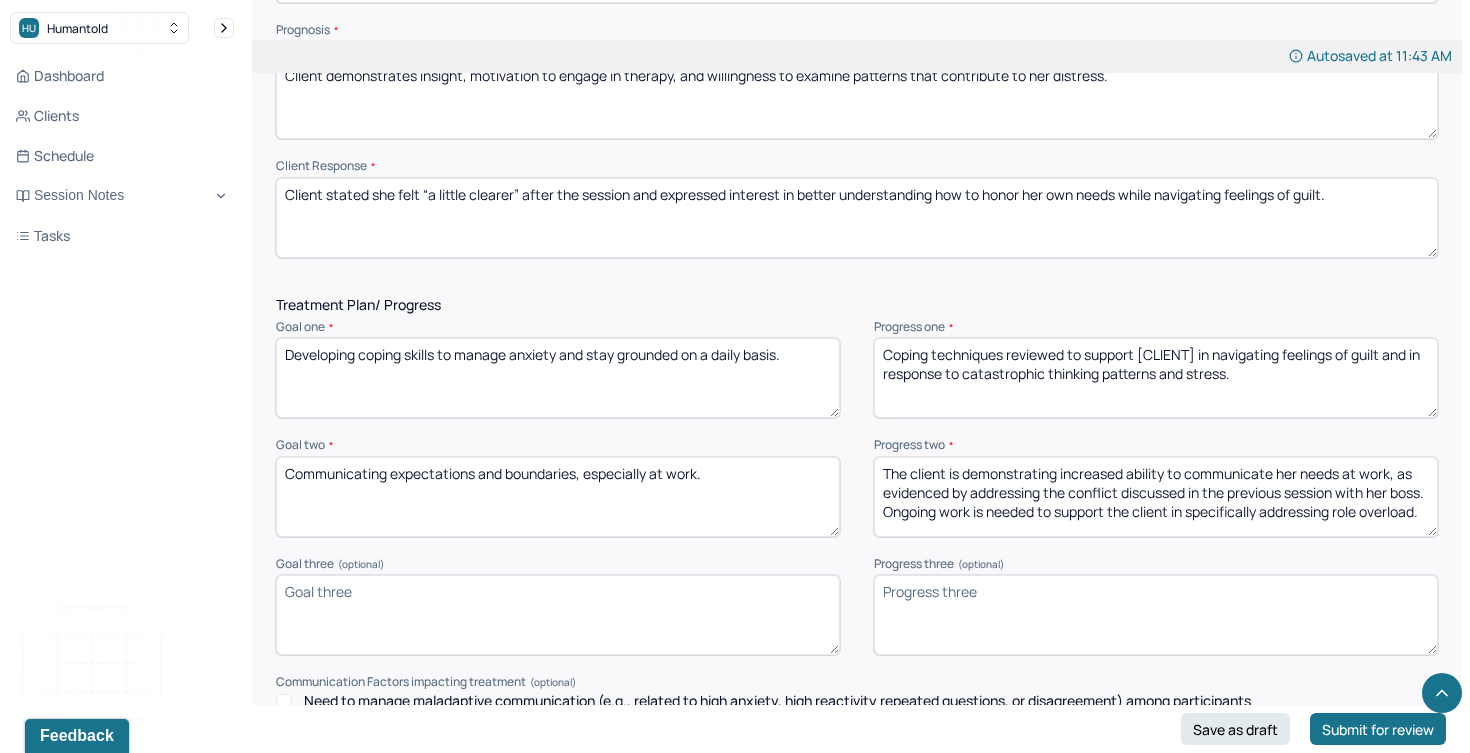 drag, startPoint x: 1160, startPoint y: 380, endPoint x: 911, endPoint y: 382, distance: 249.00803 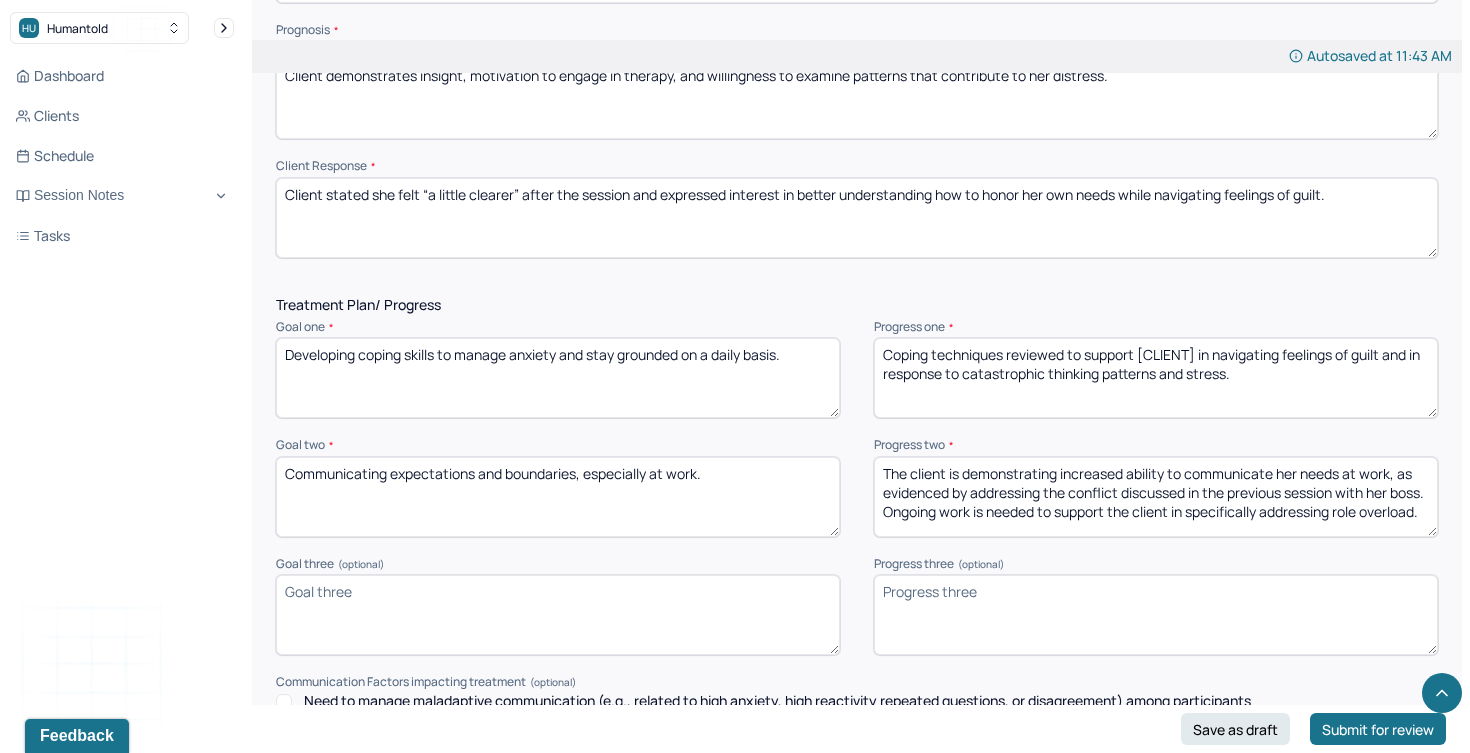 click on "Coping techniques reviewed to support [CLIENT] in navigating feelings of guilt and in response to catastrophic thinking patterns and stress." at bounding box center (1156, 378) 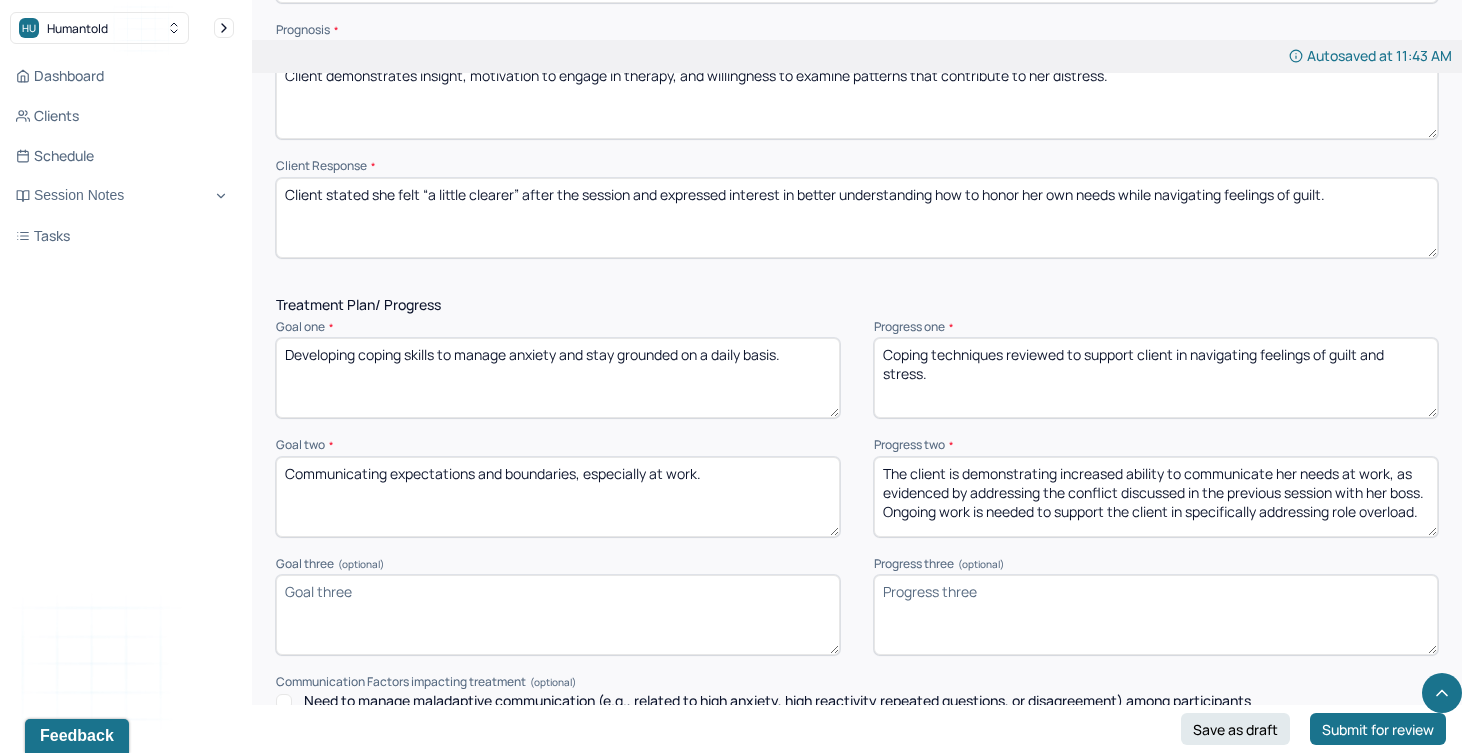 click on "Coping techniques reviewed to support client in navigating feelings of guilt and stress." at bounding box center (1156, 378) 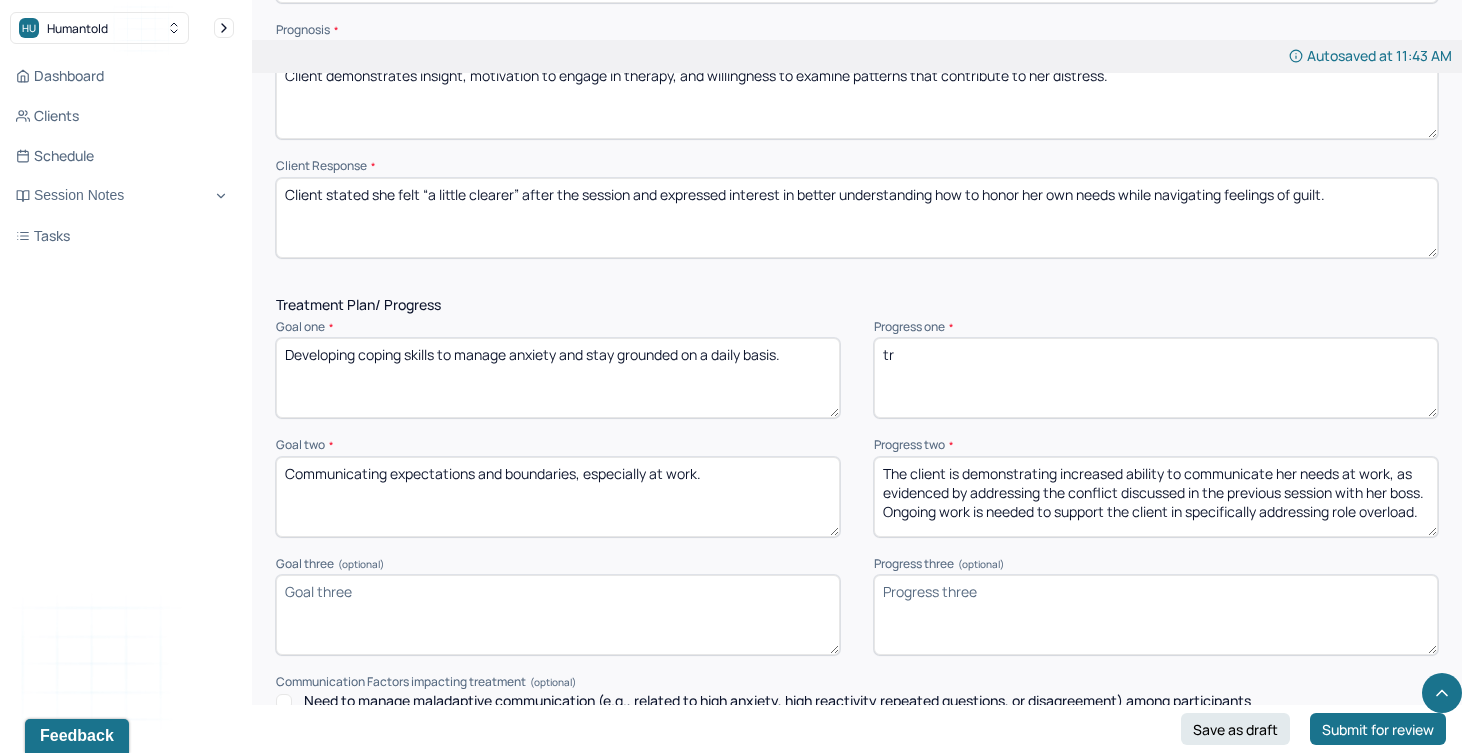type on "t" 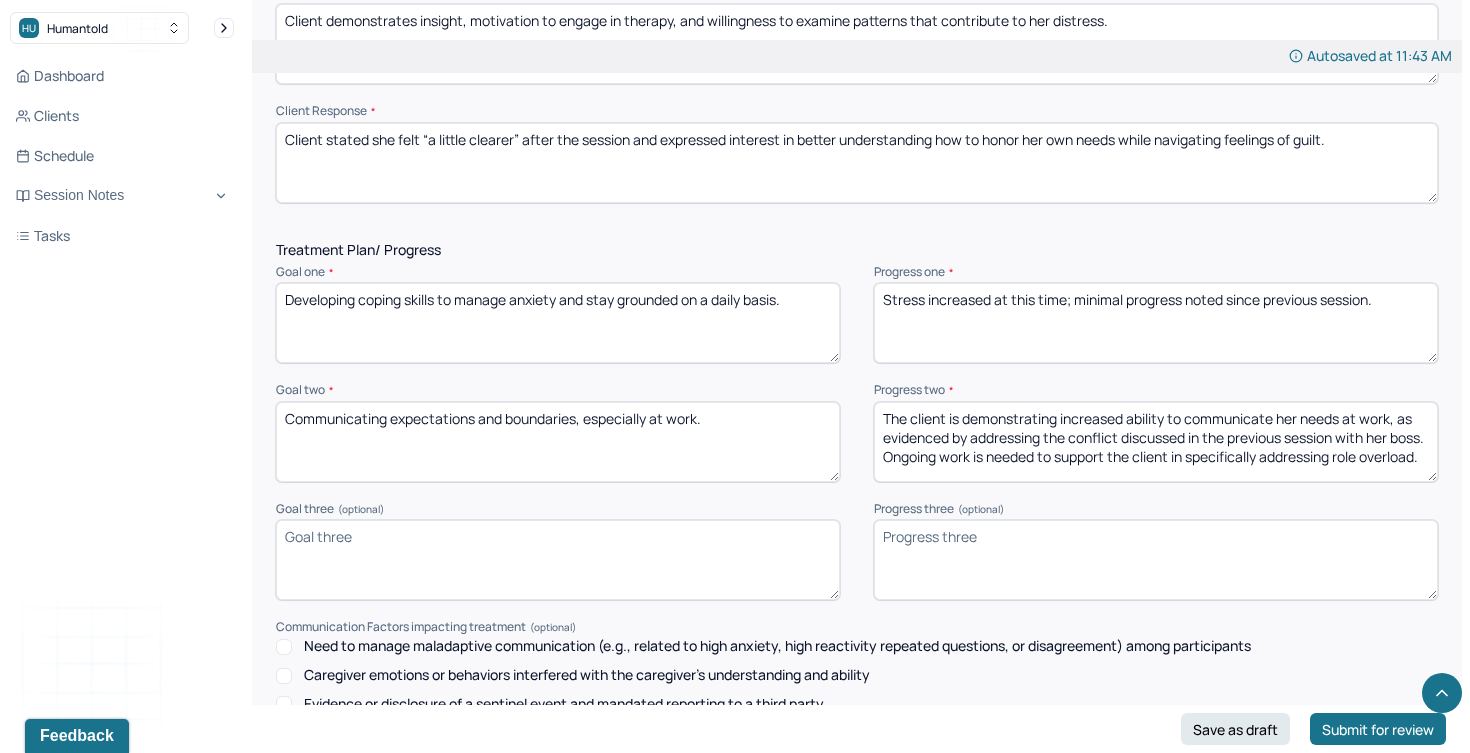 scroll, scrollTop: 2464, scrollLeft: 0, axis: vertical 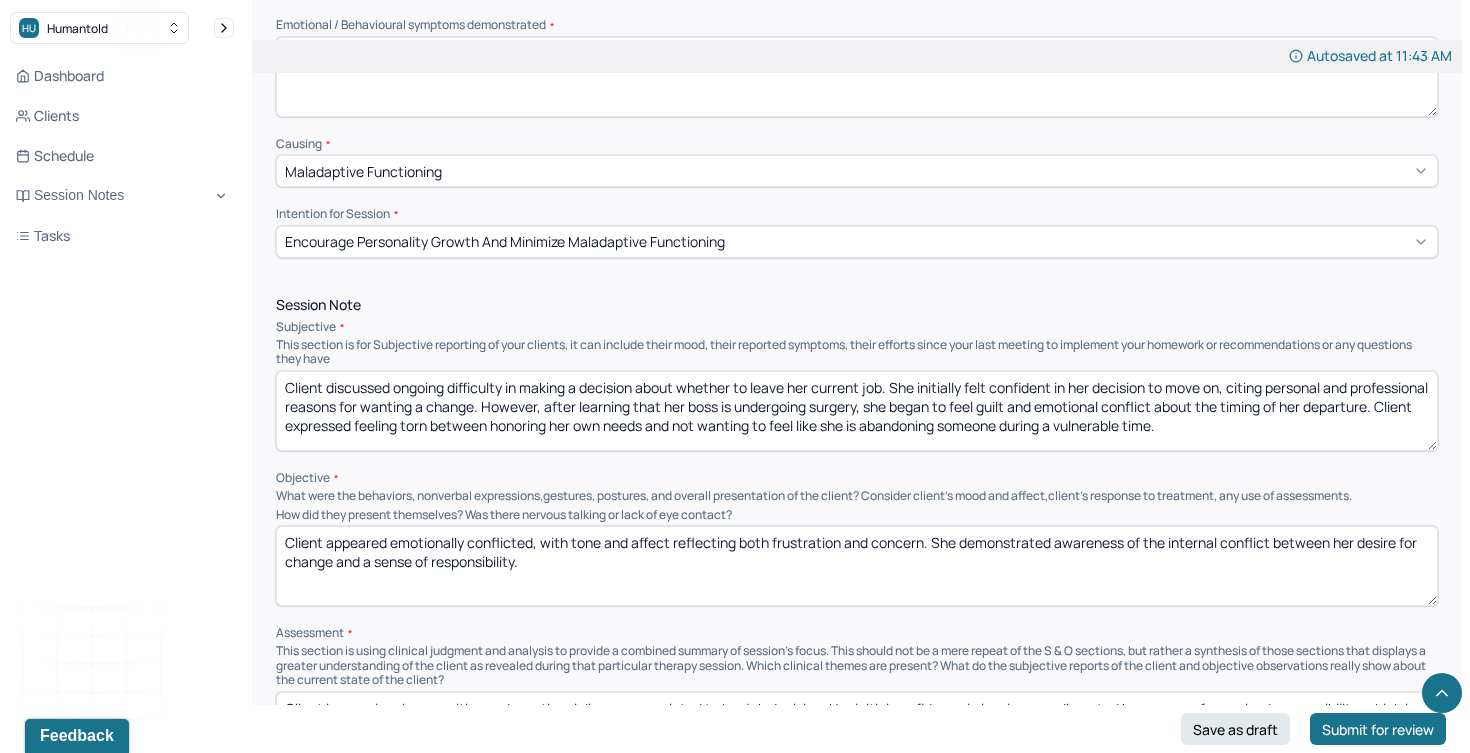 type on "Stress increased at this time; minimal progress noted since previous session." 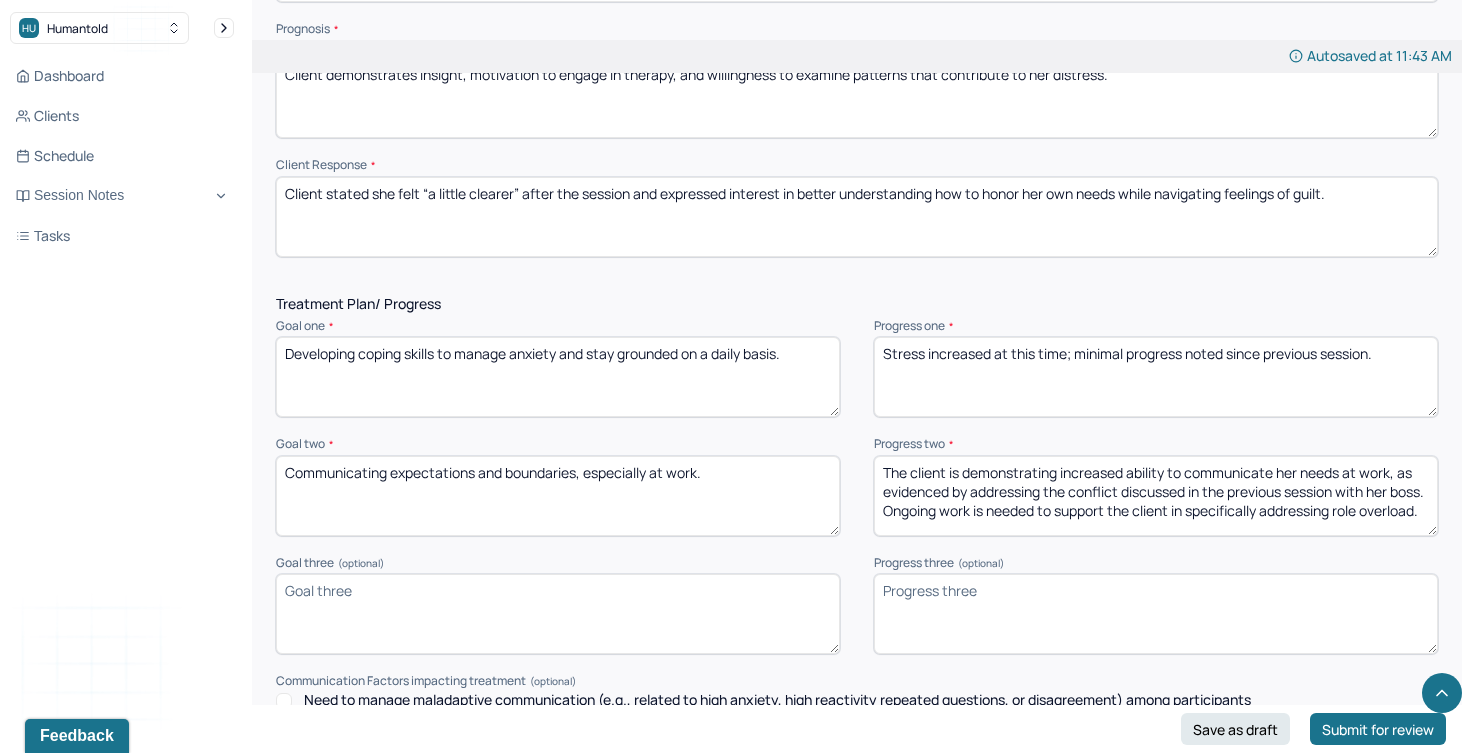 scroll, scrollTop: 2418, scrollLeft: 0, axis: vertical 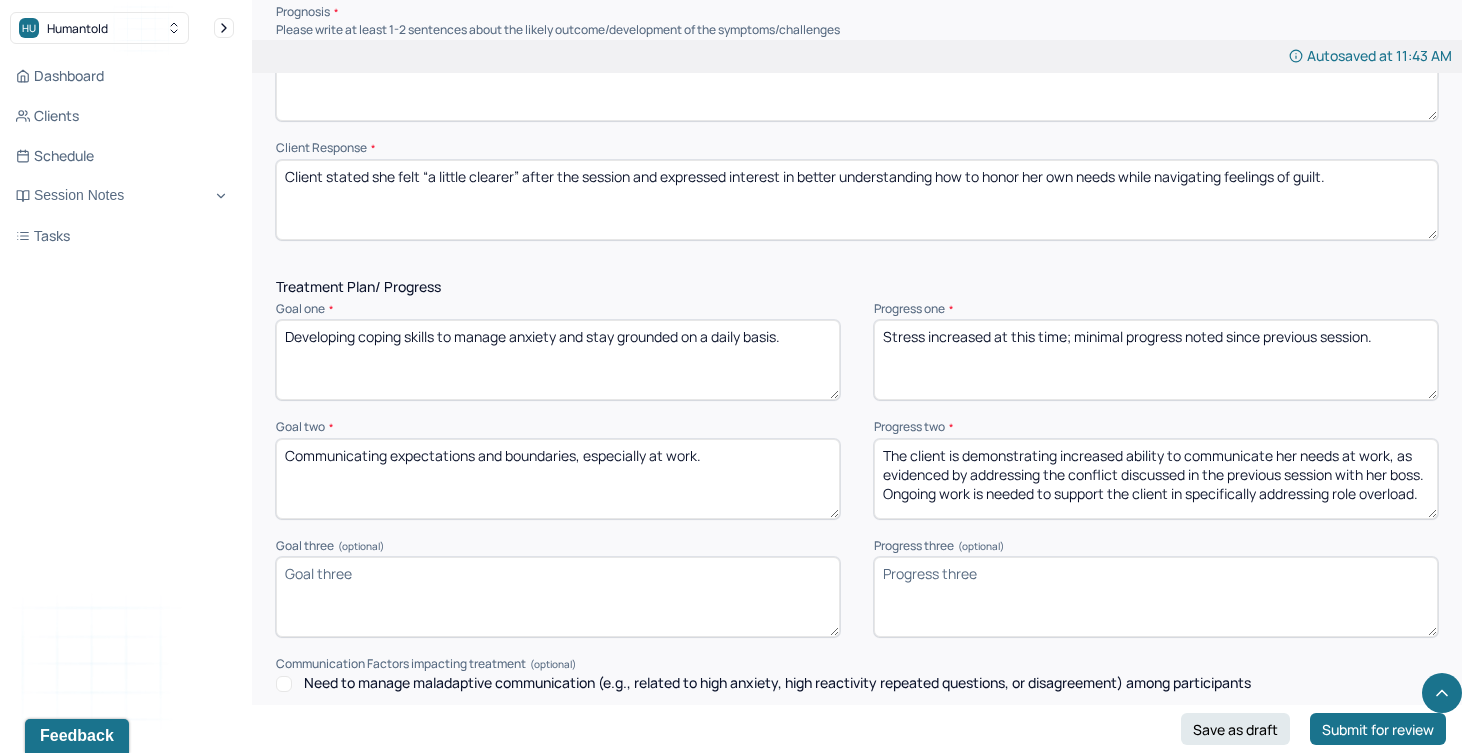 drag, startPoint x: 915, startPoint y: 490, endPoint x: 848, endPoint y: 426, distance: 92.65527 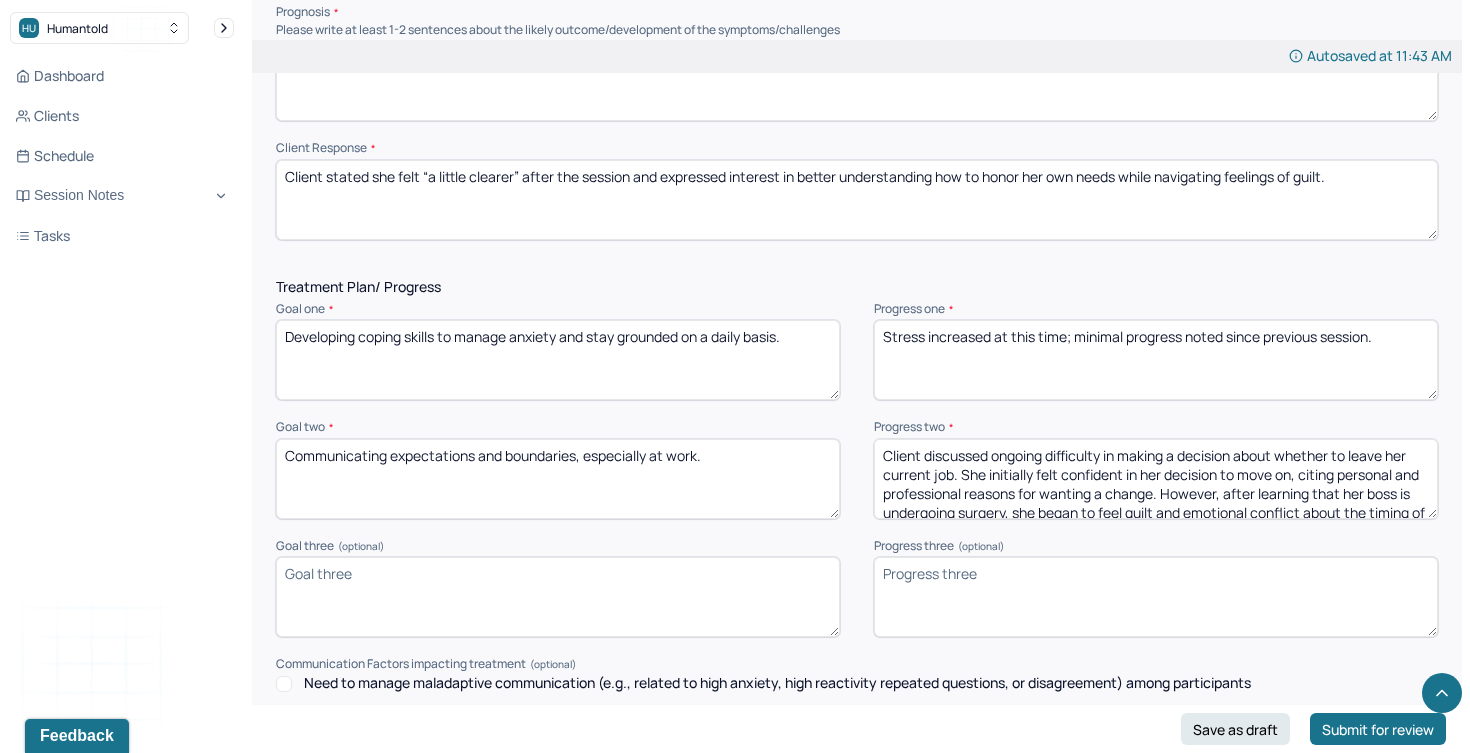 scroll, scrollTop: 41, scrollLeft: 0, axis: vertical 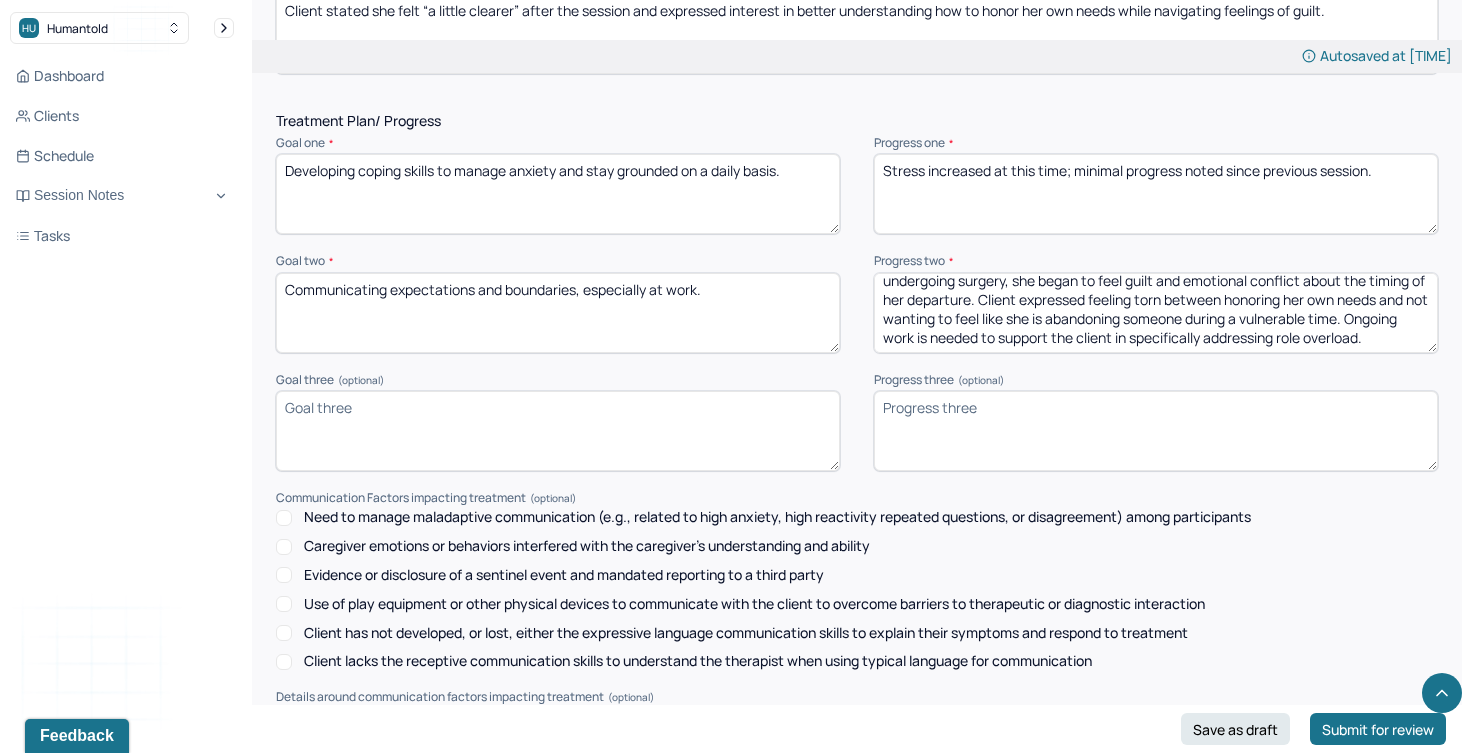 drag, startPoint x: 1388, startPoint y: 343, endPoint x: 1125, endPoint y: 337, distance: 263.06842 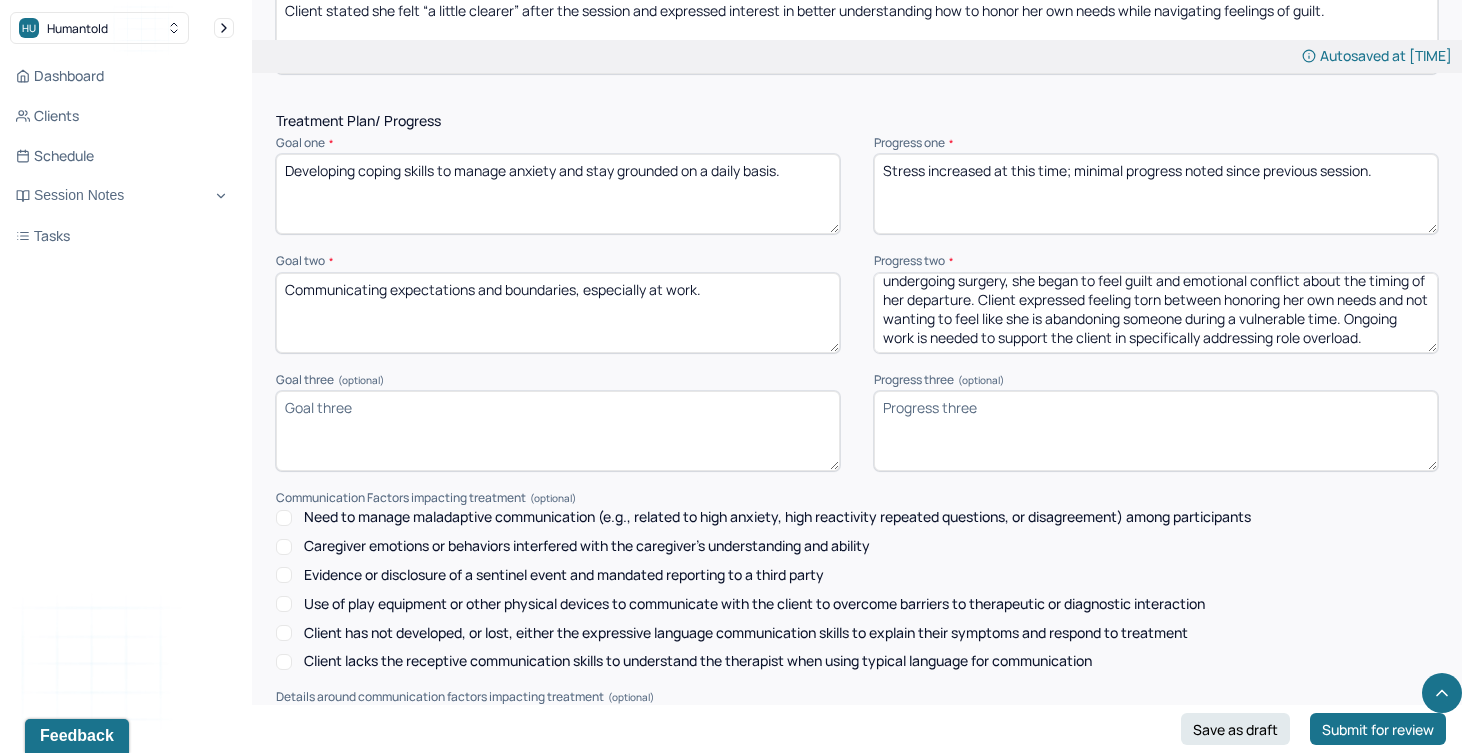 click on "Client discussed ongoing difficulty in making a decision about whether to leave her current job. She initially felt confident in her decision to move on, citing personal and professional reasons for wanting a change. However, after learning that her boss is undergoing surgery, she began to feel guilt and emotional conflict about the timing of her departure. Client expressed feeling torn between honoring her own needs and not wanting to feel like she is abandoning someone during a vulnerable time. Ongoing work is needed to support the client in specifically addressing role overload." at bounding box center [1156, 313] 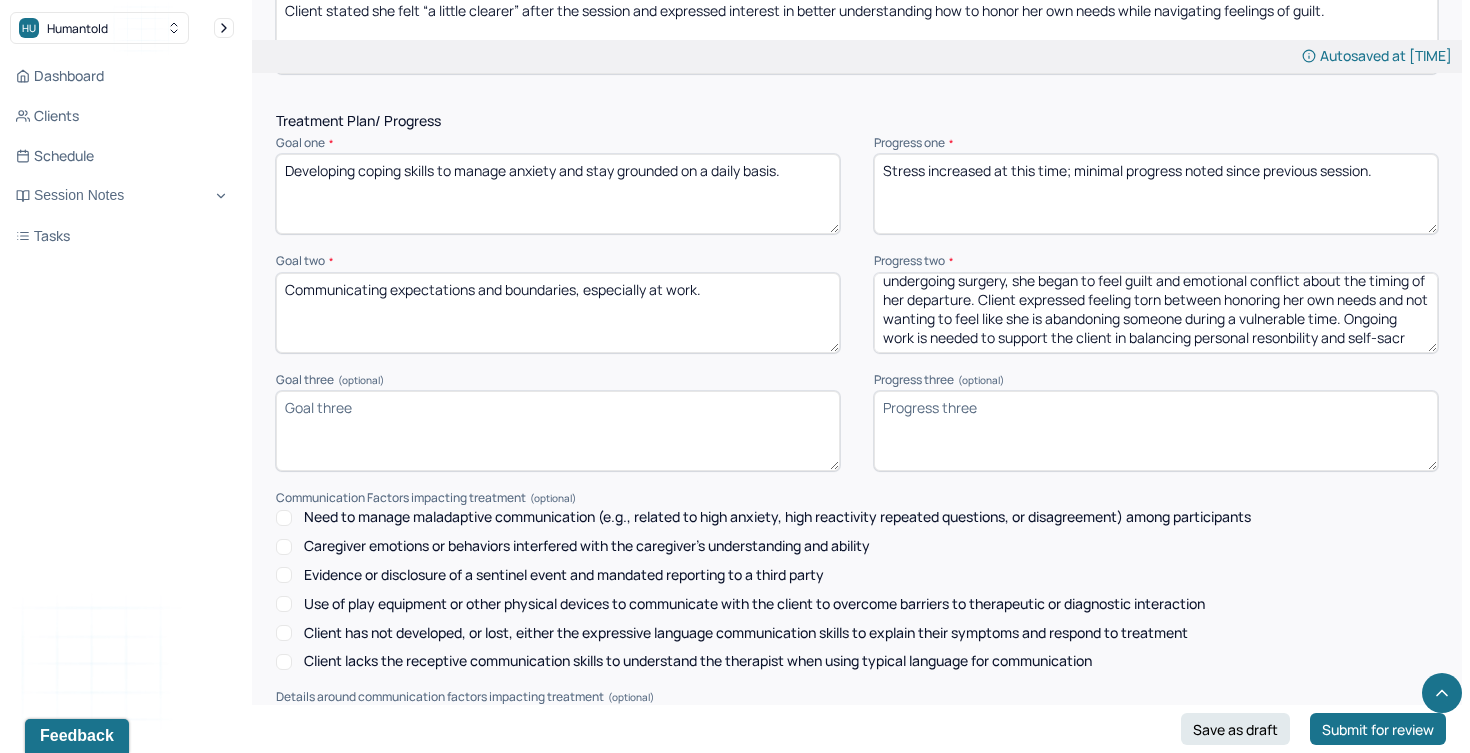 scroll, scrollTop: 79, scrollLeft: 0, axis: vertical 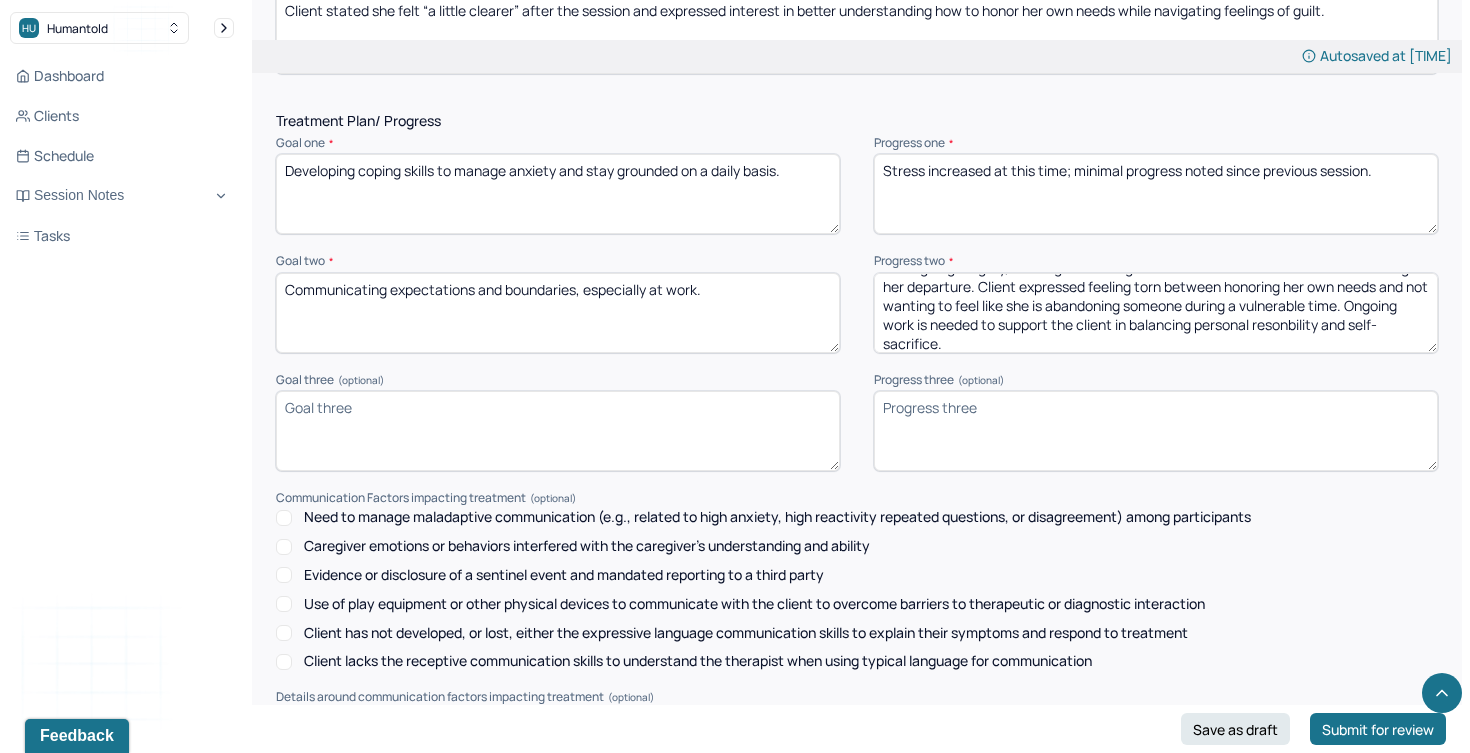 click on "Client discussed ongoing difficulty in making a decision about whether to leave her current job. She initially felt confident in her decision to move on, citing personal and professional reasons for wanting a change. However, after learning that her boss is undergoing surgery, she began to feel guilt and emotional conflict about the timing of her departure. Client expressed feeling torn between honoring her own needs and not wanting to feel like she is abandoning someone during a vulnerable time. Ongoing work is needed to support the client in balancing personal resonbility and self-sacrifice." at bounding box center [1156, 313] 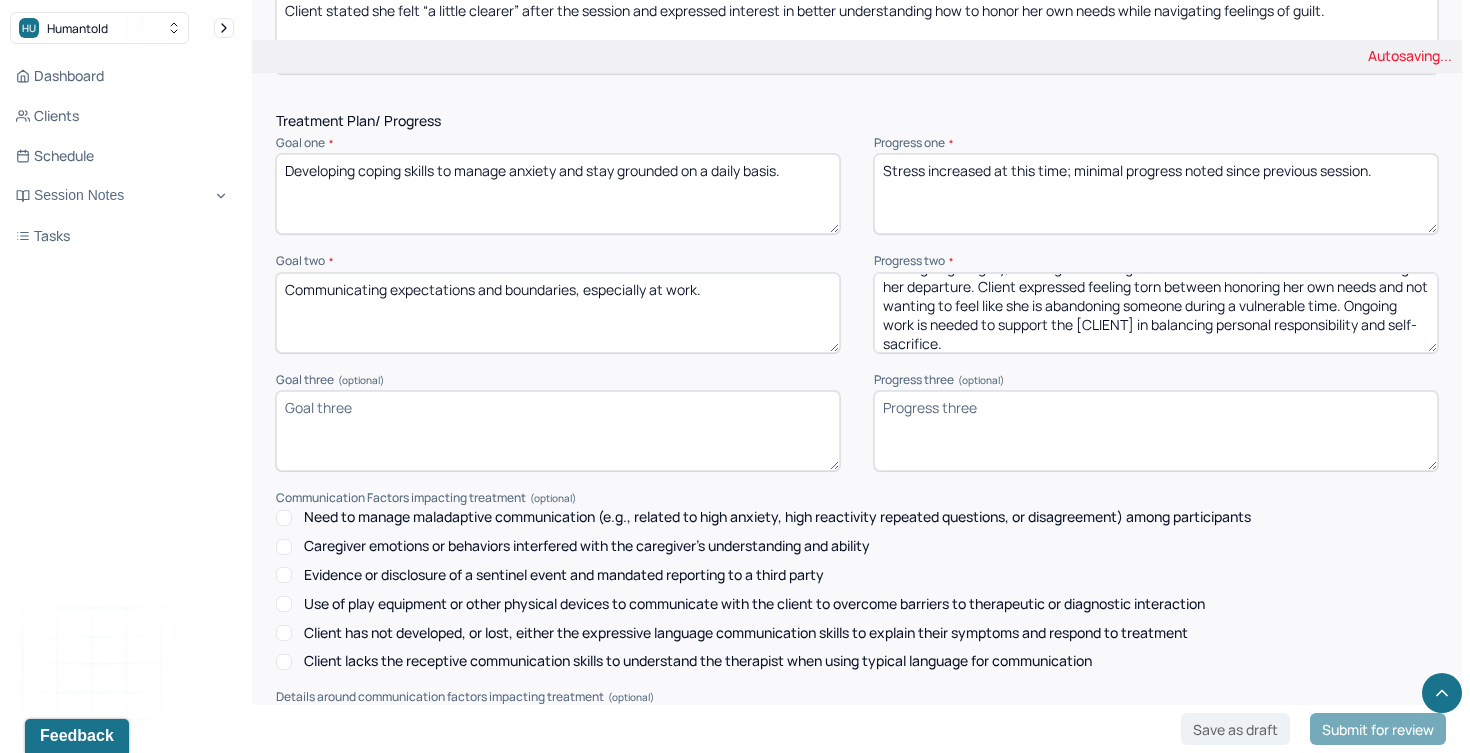 click on "Client discussed ongoing difficulty in making a decision about whether to leave her current job. She initially felt confident in her decision to move on, citing personal and professional reasons for wanting a change. However, after learning that her boss is undergoing surgery, she began to feel guilt and emotional conflict about the timing of her departure. Client expressed feeling torn between honoring her own needs and not wanting to feel like she is abandoning someone during a vulnerable time. Ongoing work is needed to support the client in balancing personal responsbility and self-sacrifice." at bounding box center (1156, 313) 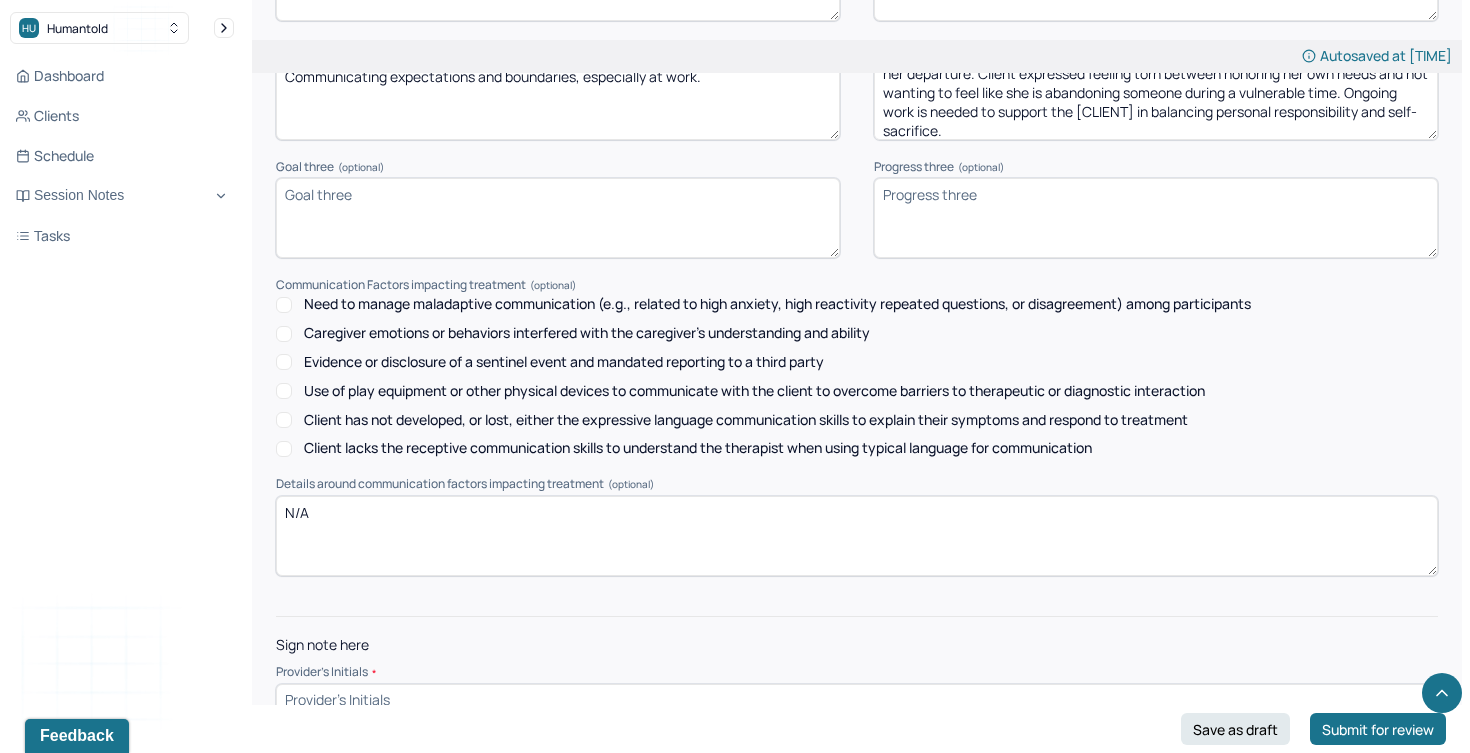 scroll, scrollTop: 2842, scrollLeft: 0, axis: vertical 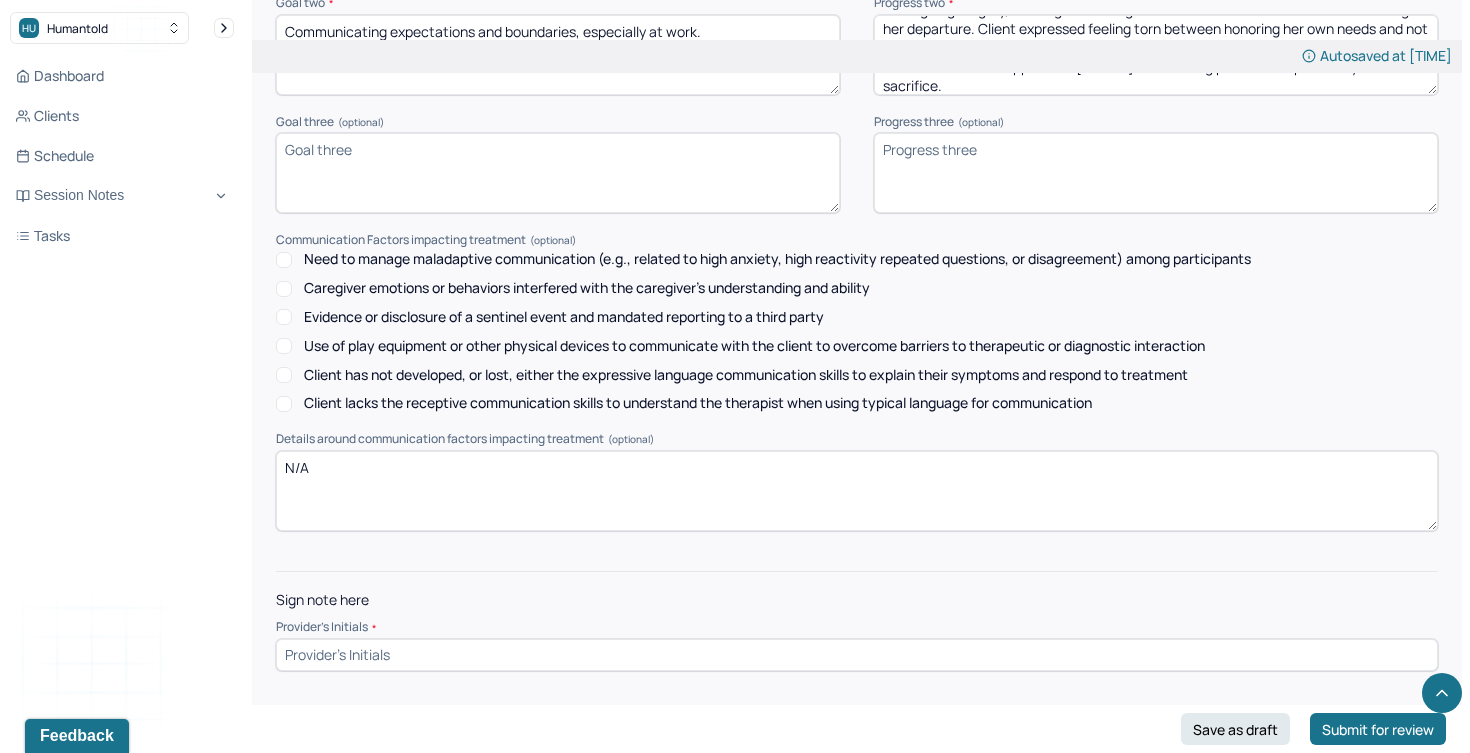 type on "Client discussed ongoing difficulty in making a decision about whether to leave her current job. She initially felt confident in her decision to move on, citing personal and professional reasons for wanting a change. However, after learning that her boss is undergoing surgery, she began to feel guilt and emotional conflict about the timing of her departure. Client expressed feeling torn between honoring her own needs and not wanting to feel like she is abandoning someone during a vulnerable time. Ongoing work is needed to support the [CLIENT] in balancing personal responsibility and self-sacrifice." 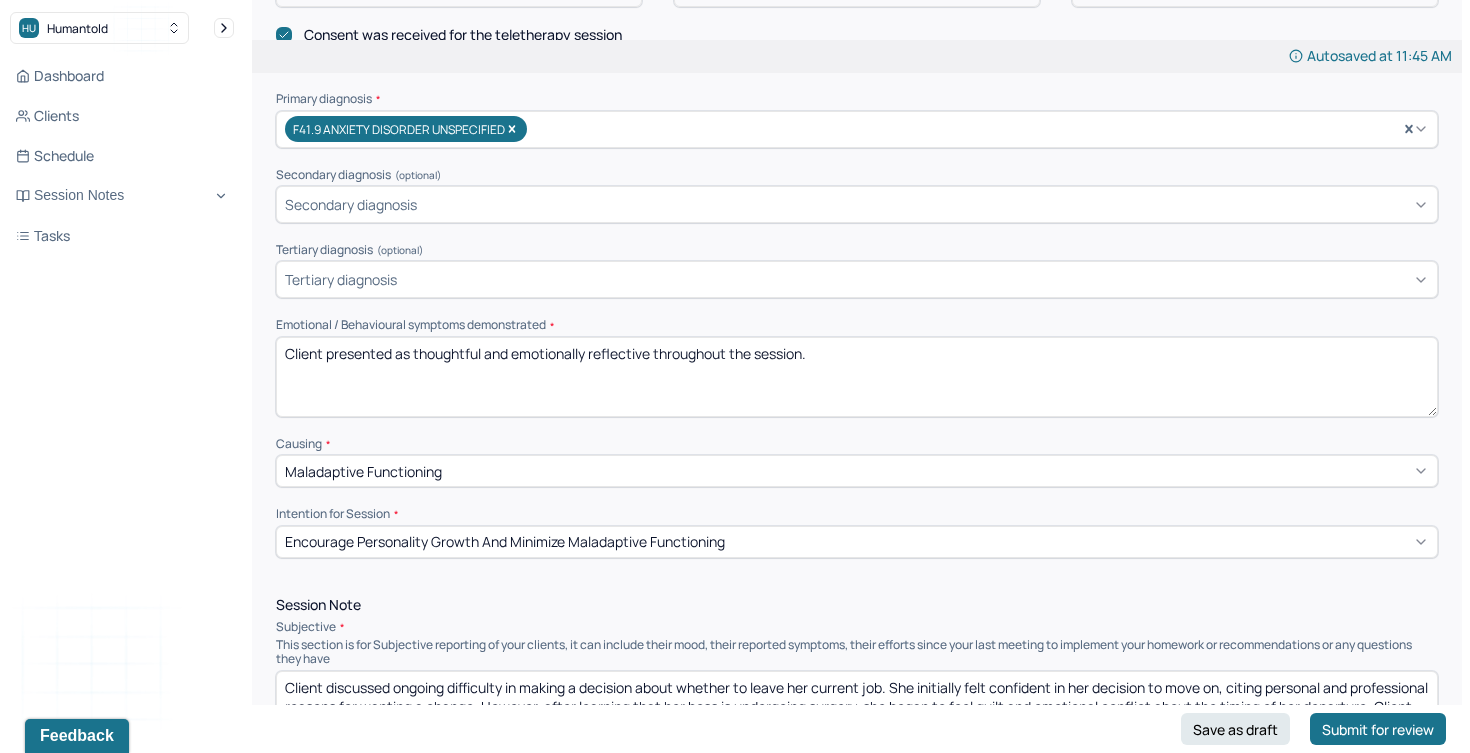 scroll, scrollTop: 677, scrollLeft: 0, axis: vertical 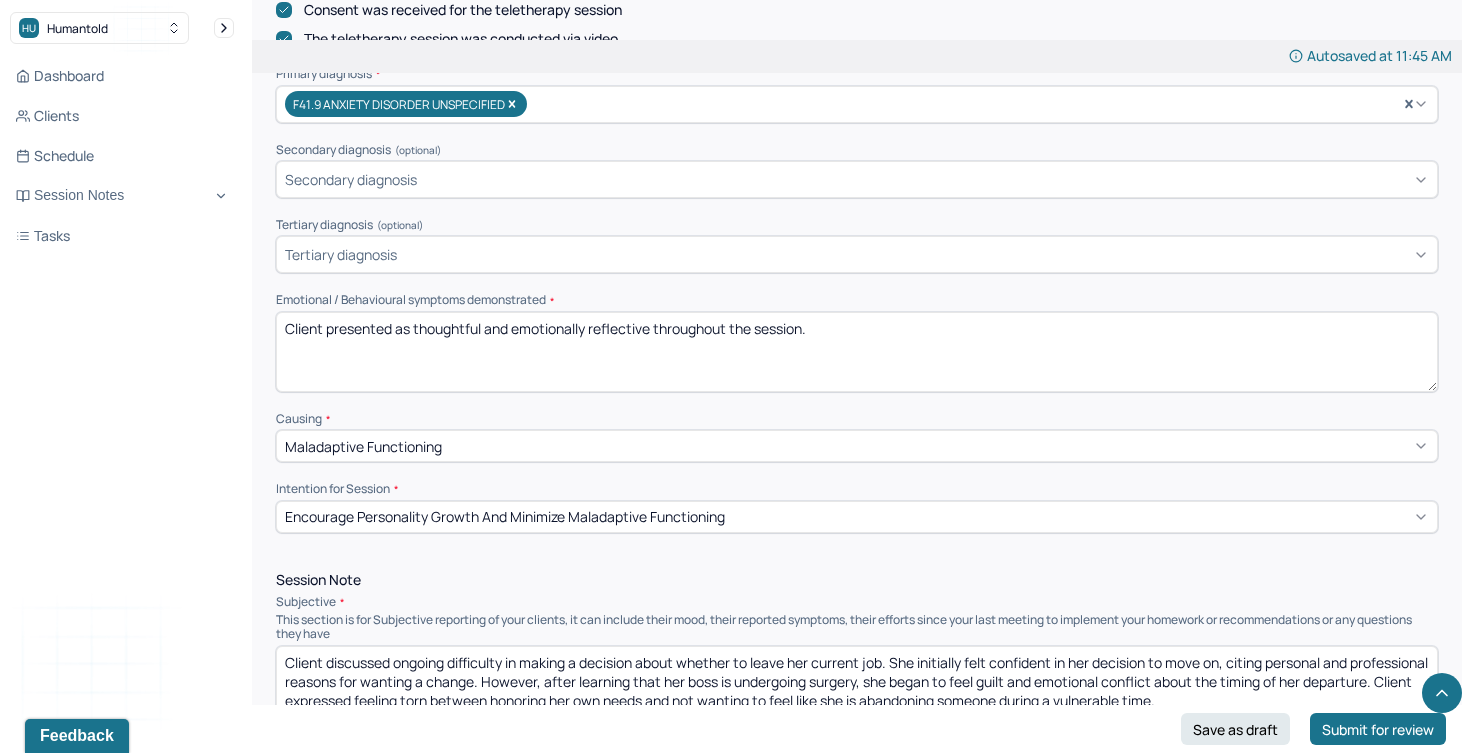 type on "TW" 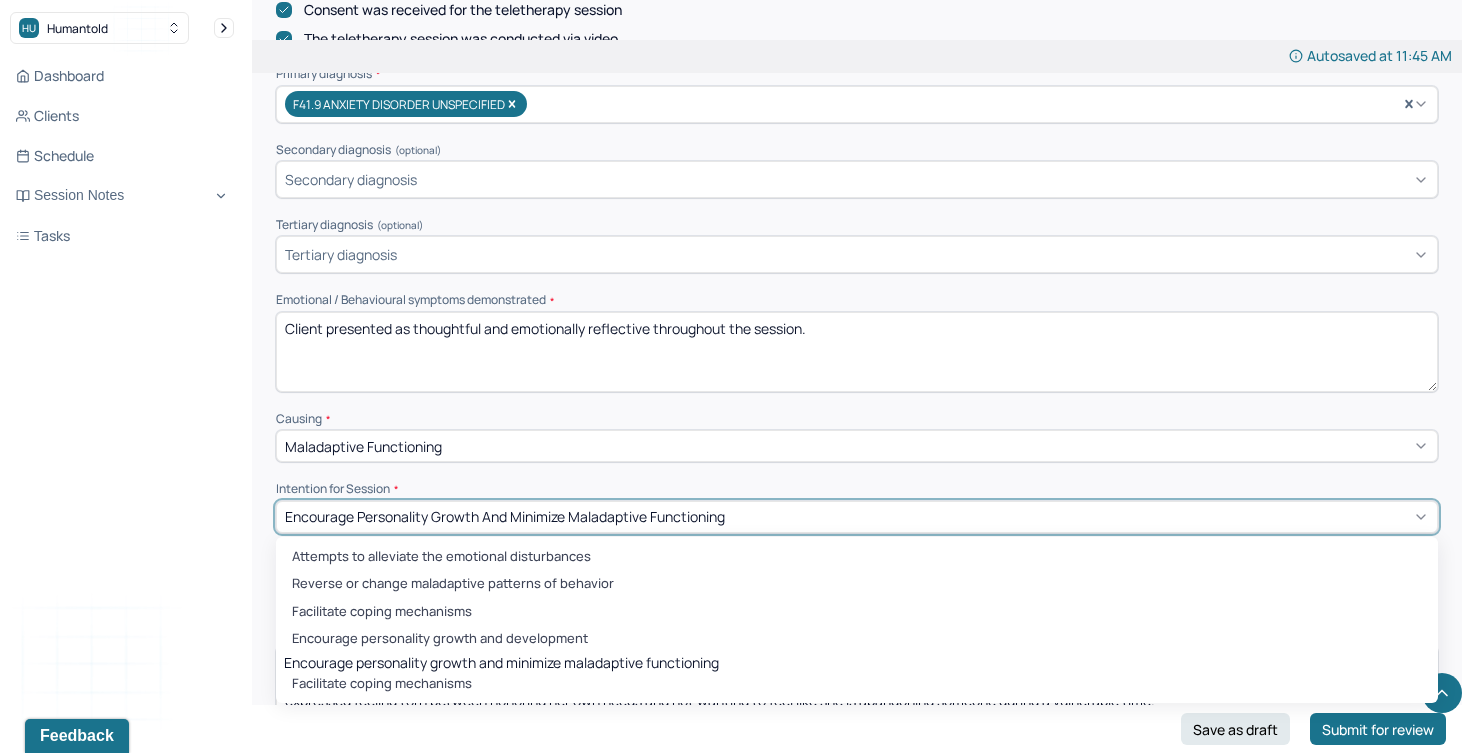 click on "Encourage personality growth and minimize maladaptive functioning" at bounding box center (505, 516) 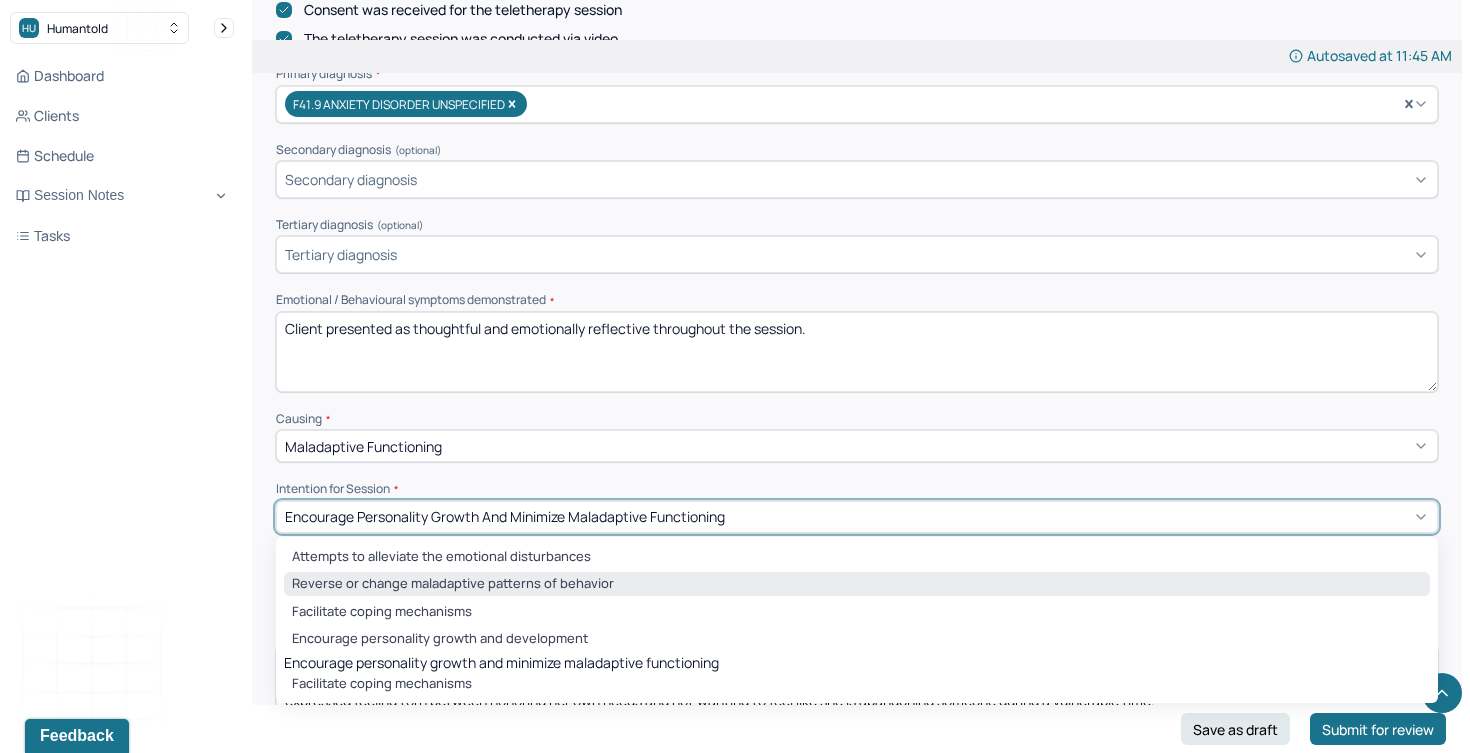 click on "Reverse or change maladaptive patterns of behavior" at bounding box center (857, 584) 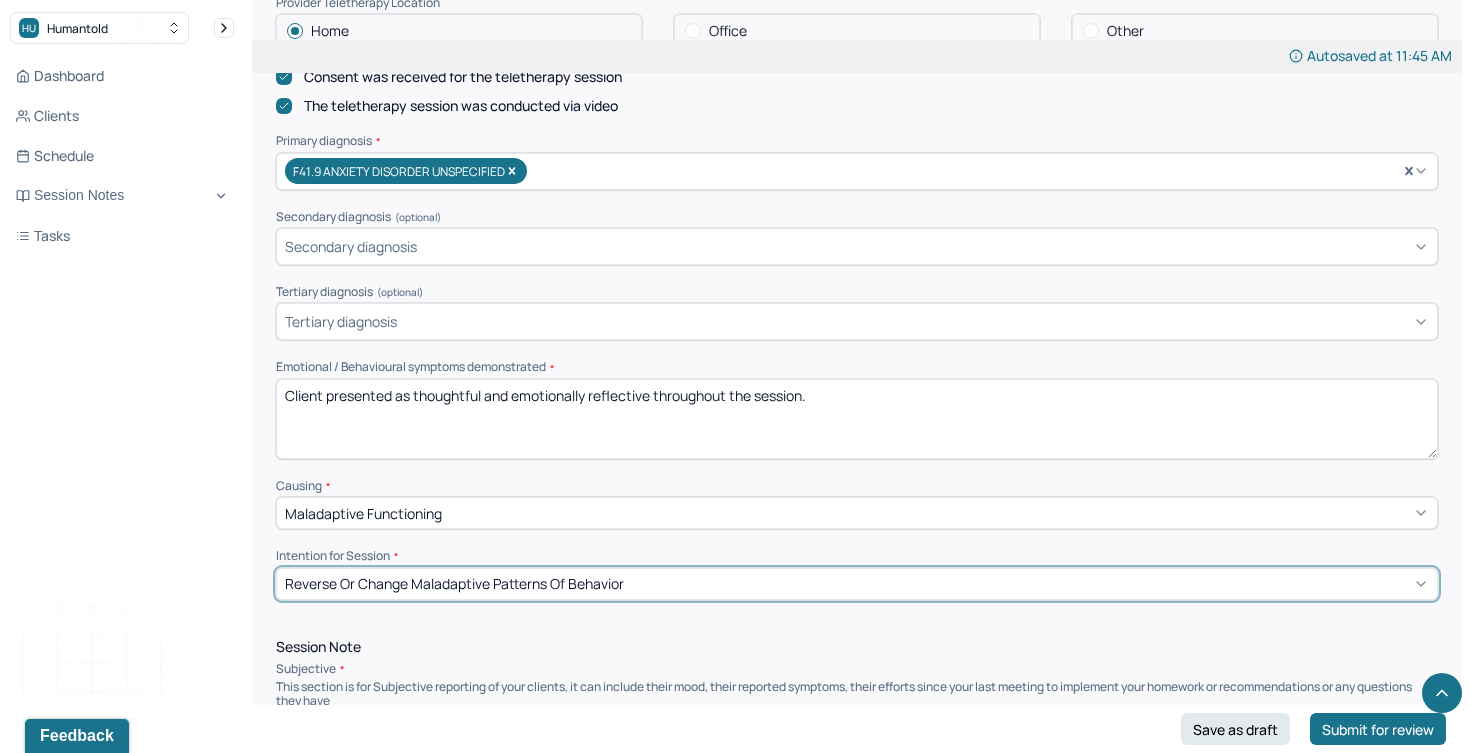 scroll, scrollTop: 601, scrollLeft: 0, axis: vertical 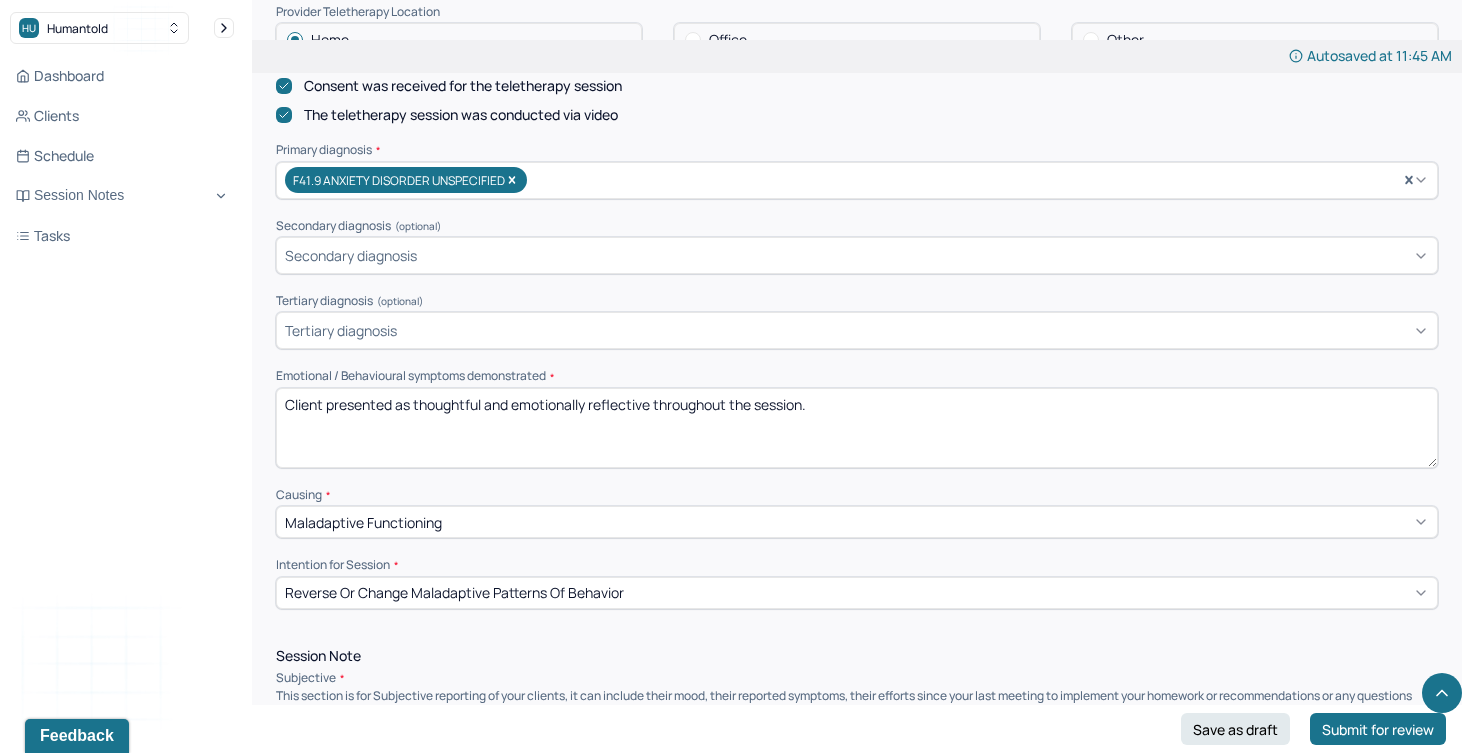 drag, startPoint x: 841, startPoint y: 397, endPoint x: 253, endPoint y: 390, distance: 588.0417 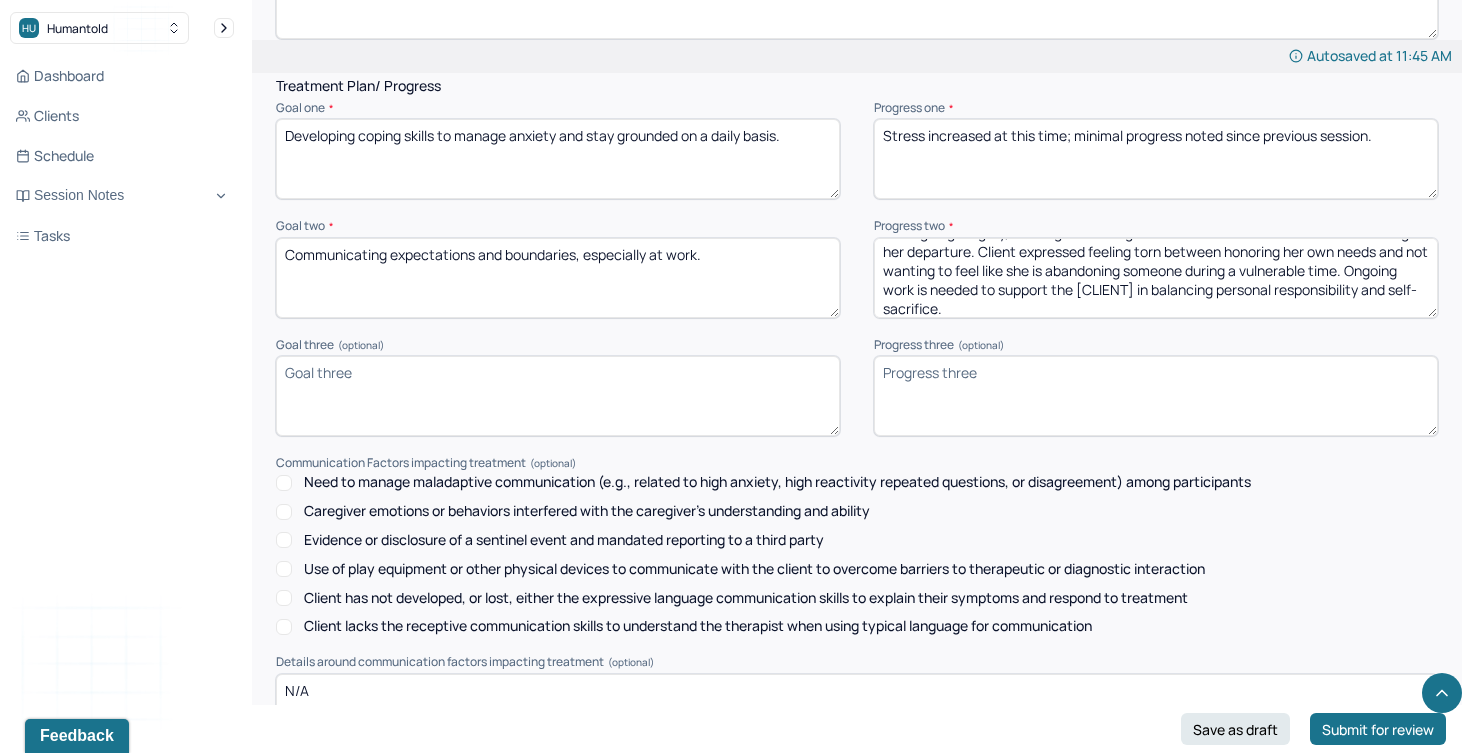 scroll, scrollTop: 2842, scrollLeft: 0, axis: vertical 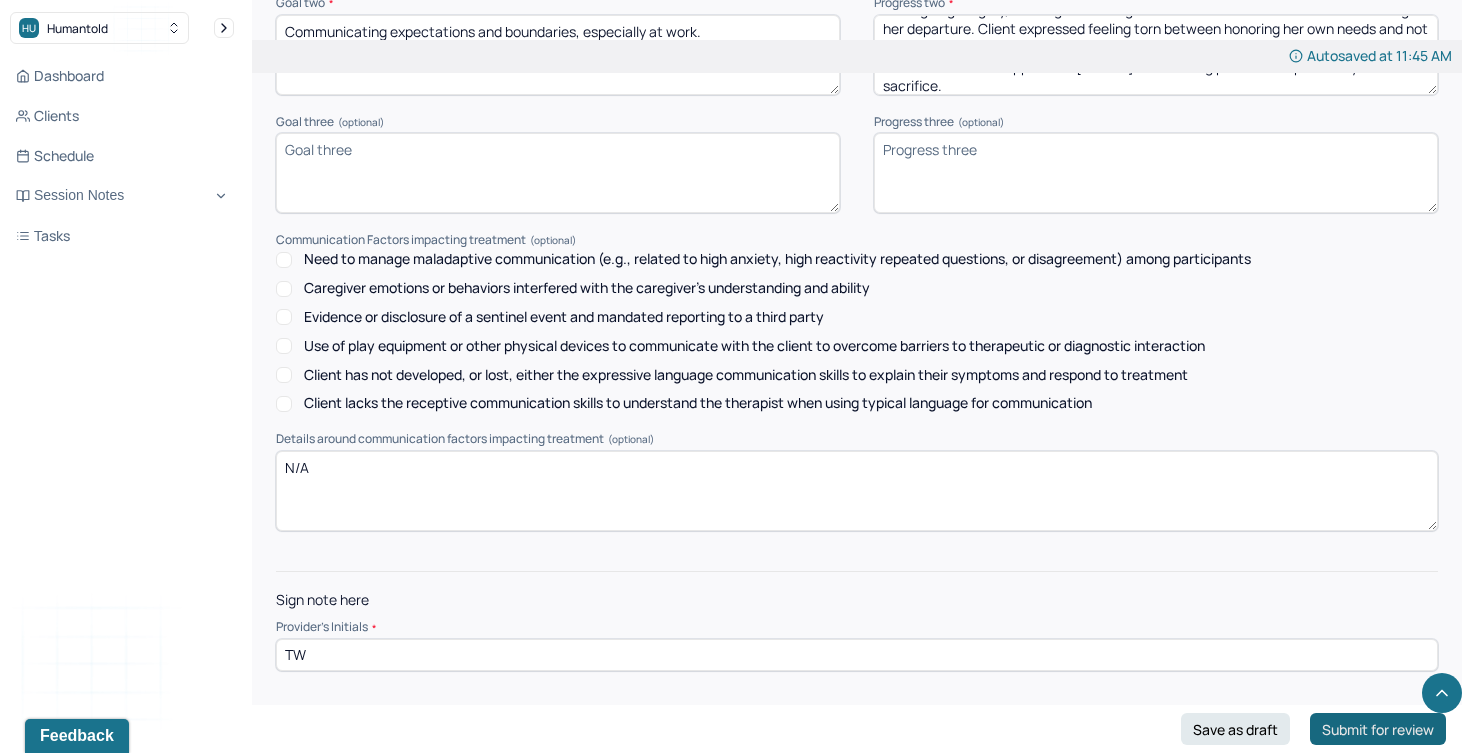 type on "Internally conflicted/emotionally aware/engaged/reflective." 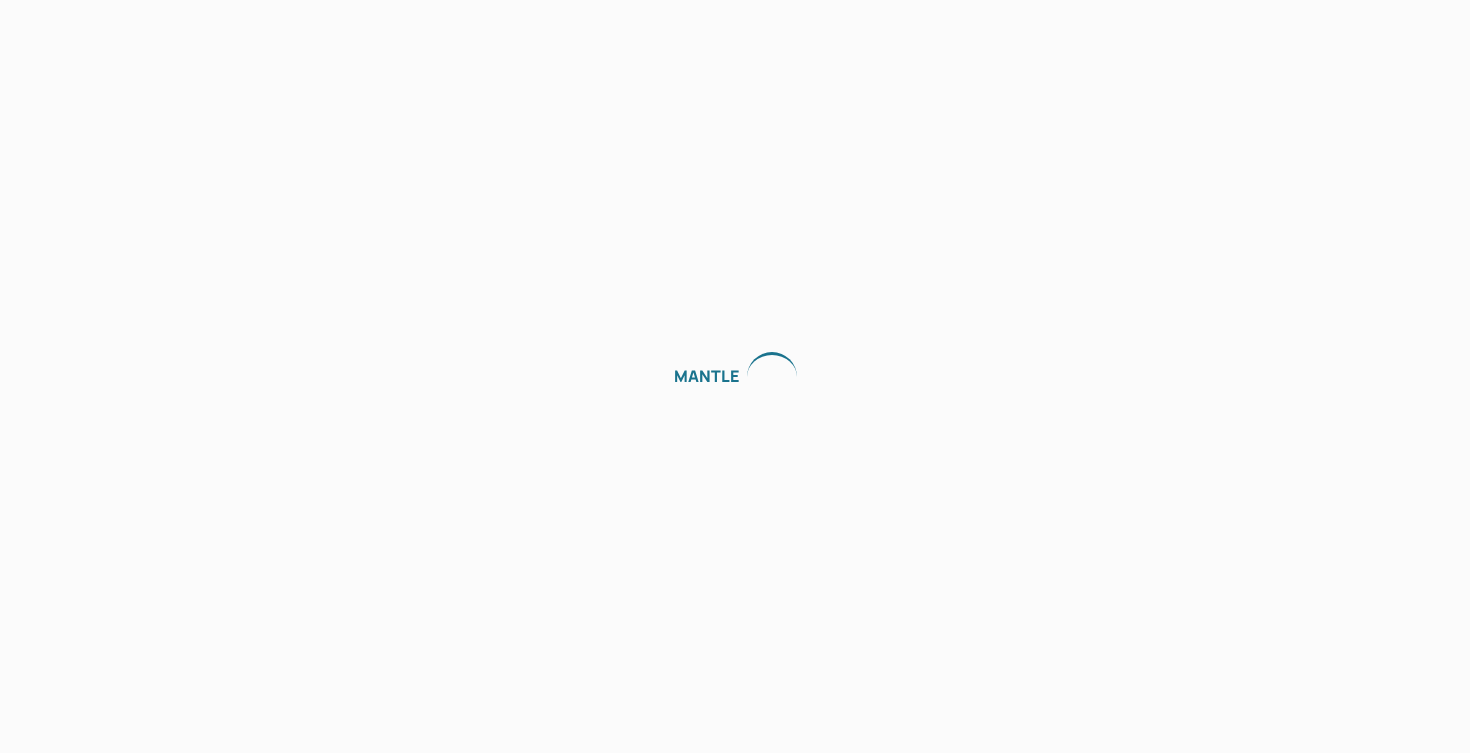 scroll, scrollTop: 0, scrollLeft: 0, axis: both 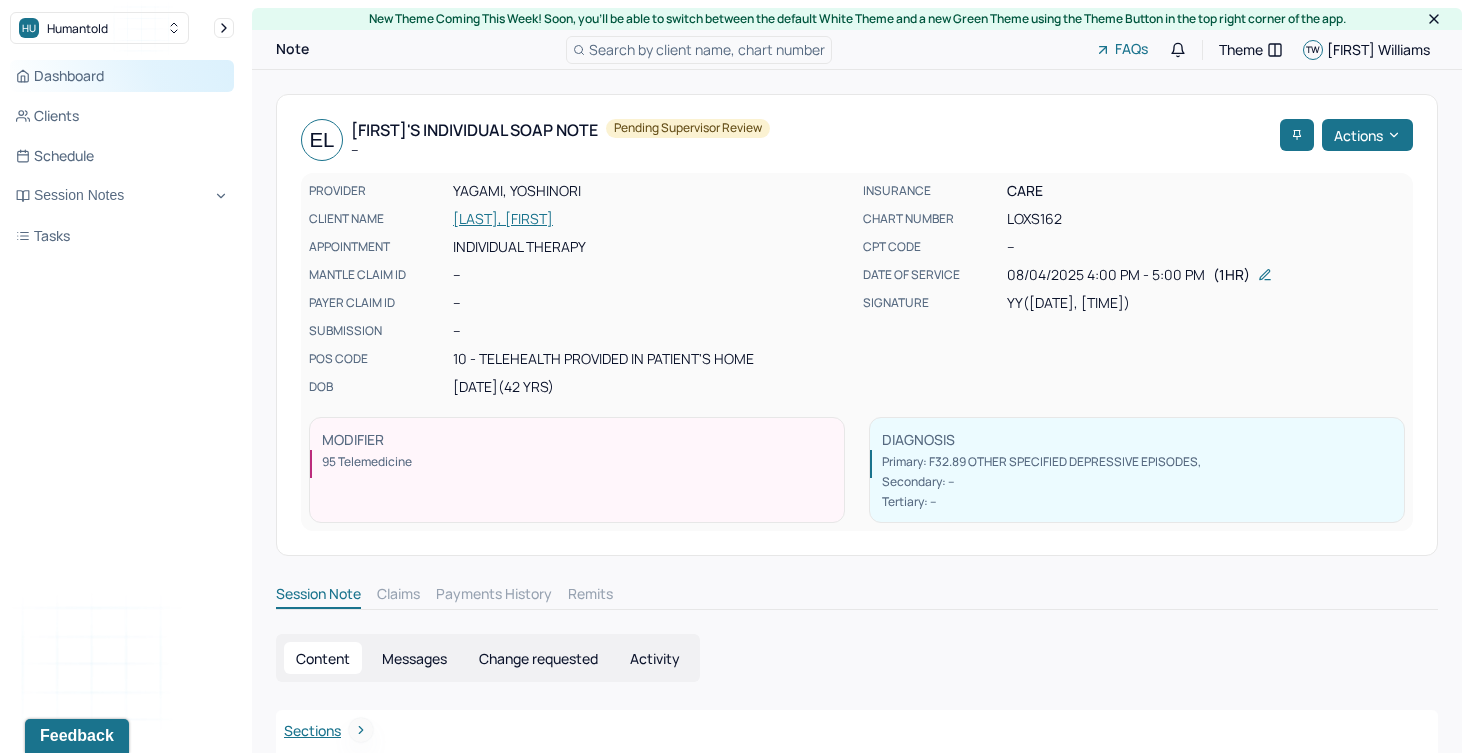 click on "Dashboard" at bounding box center (122, 76) 